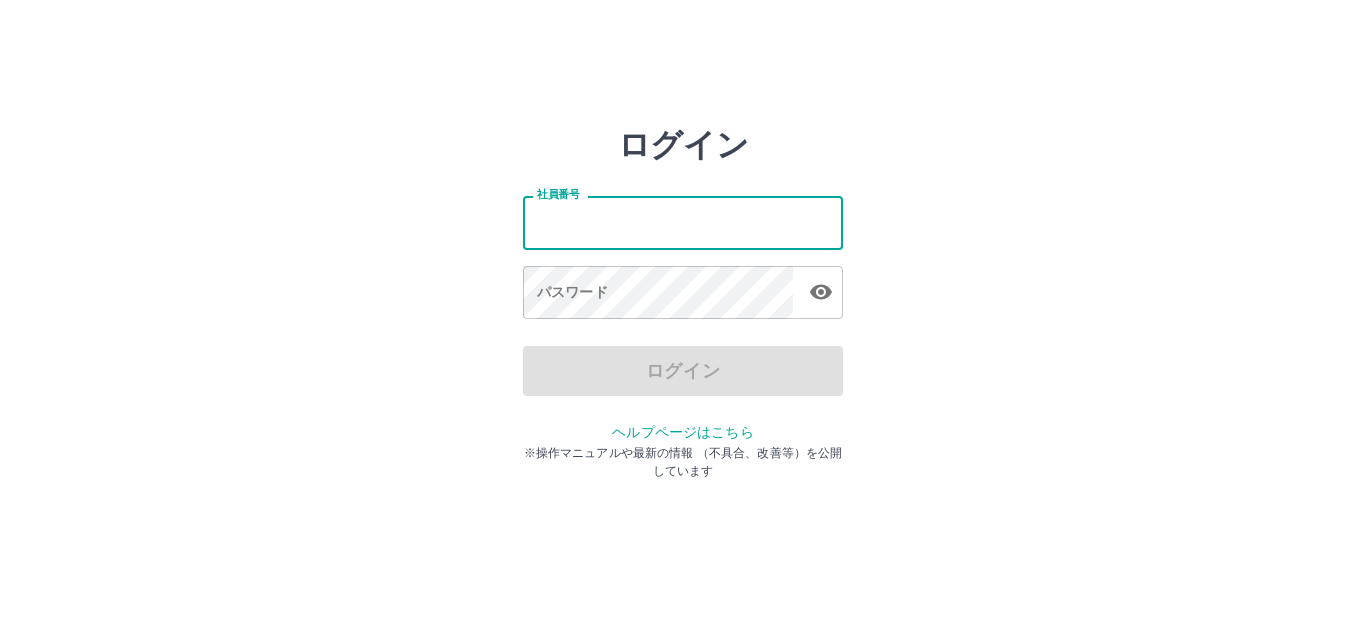 scroll, scrollTop: 0, scrollLeft: 0, axis: both 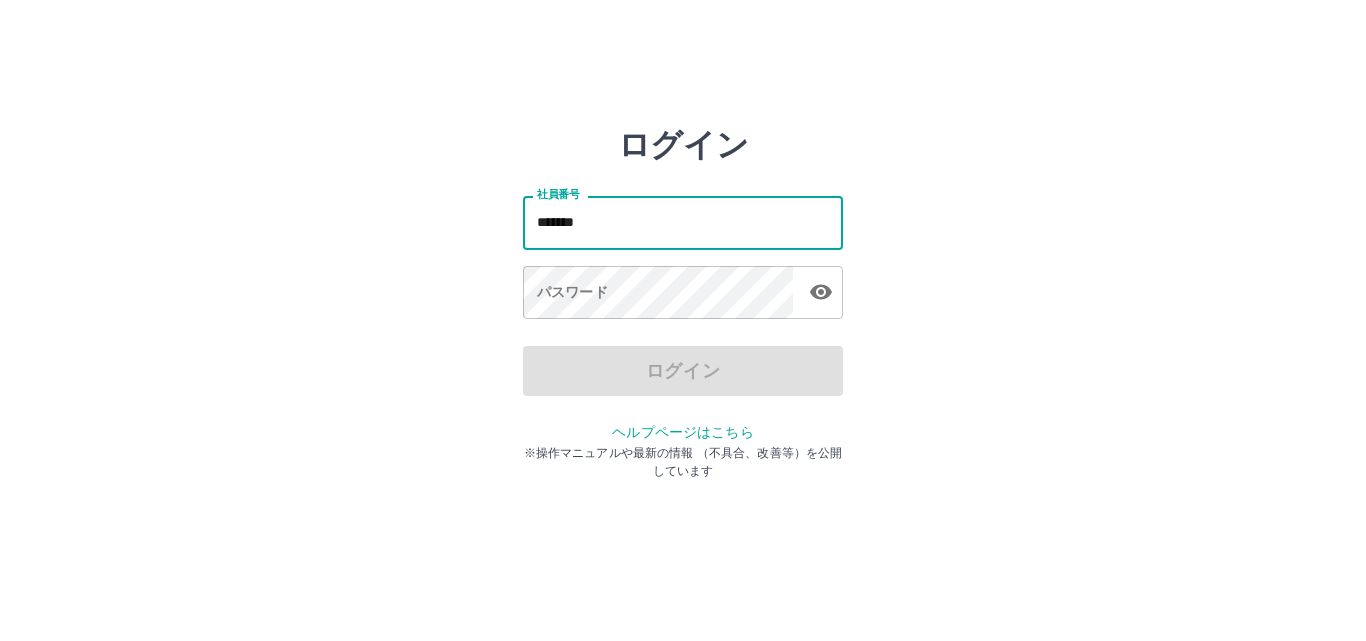 type on "*******" 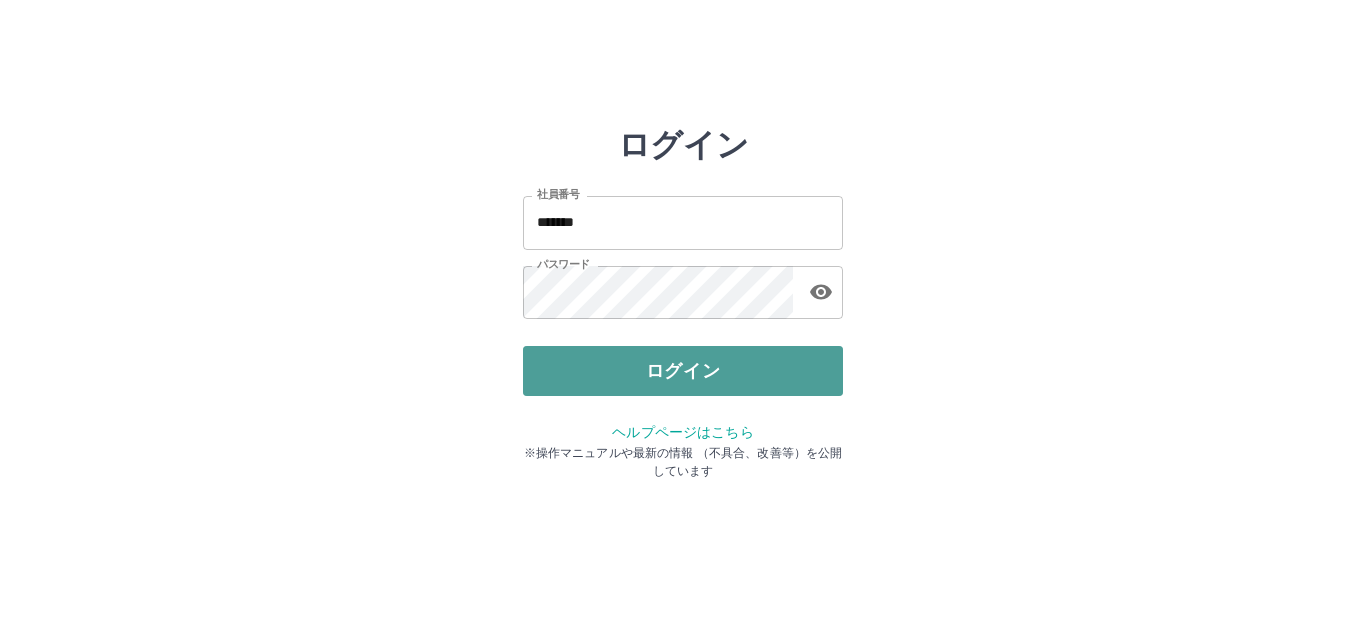 drag, startPoint x: 631, startPoint y: 354, endPoint x: 582, endPoint y: 366, distance: 50.447994 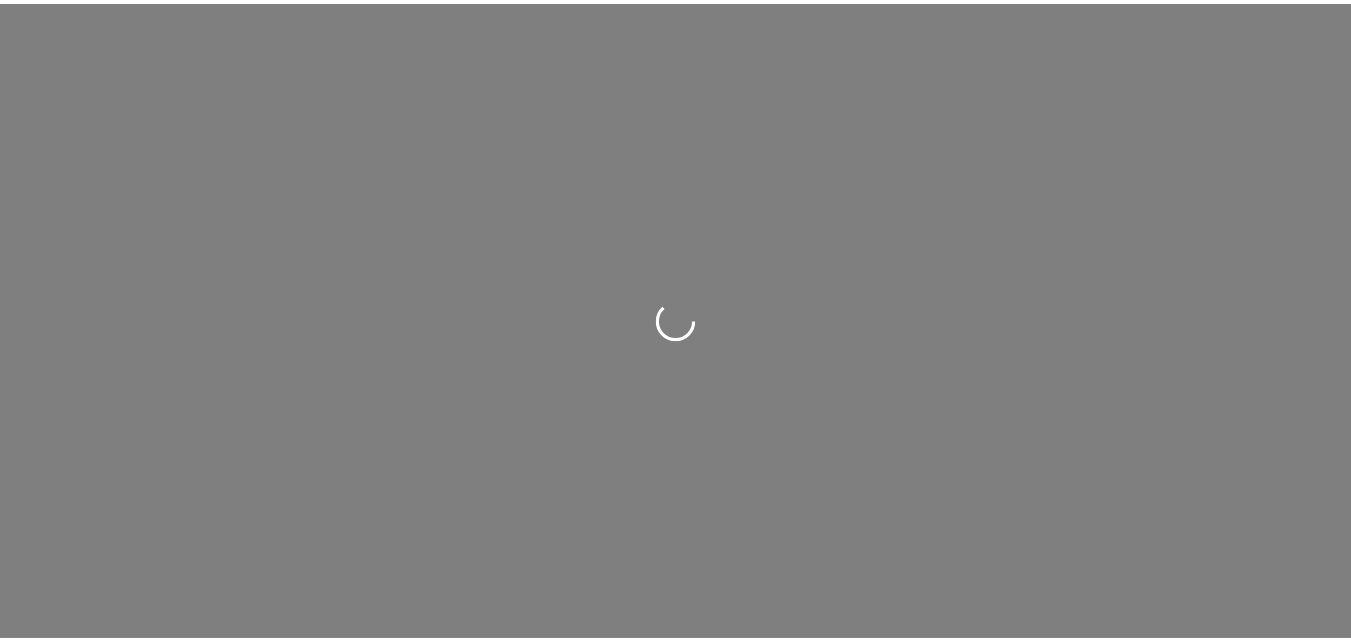 scroll, scrollTop: 0, scrollLeft: 0, axis: both 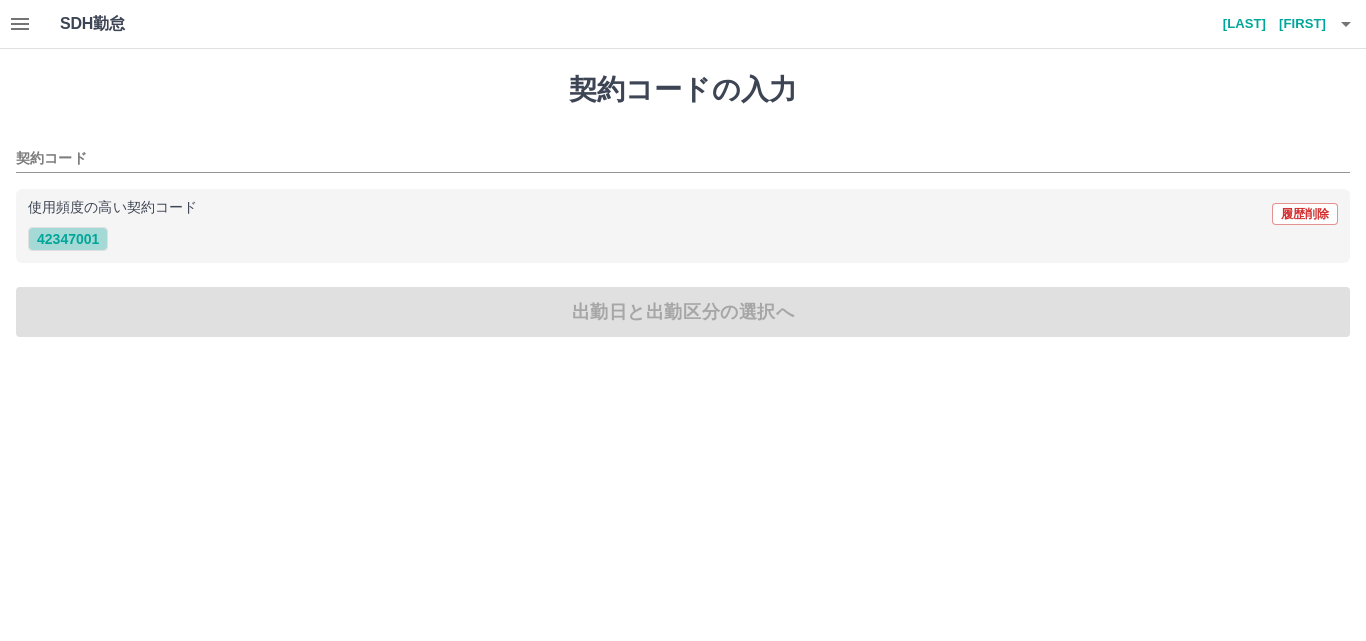 click on "42347001" at bounding box center (68, 239) 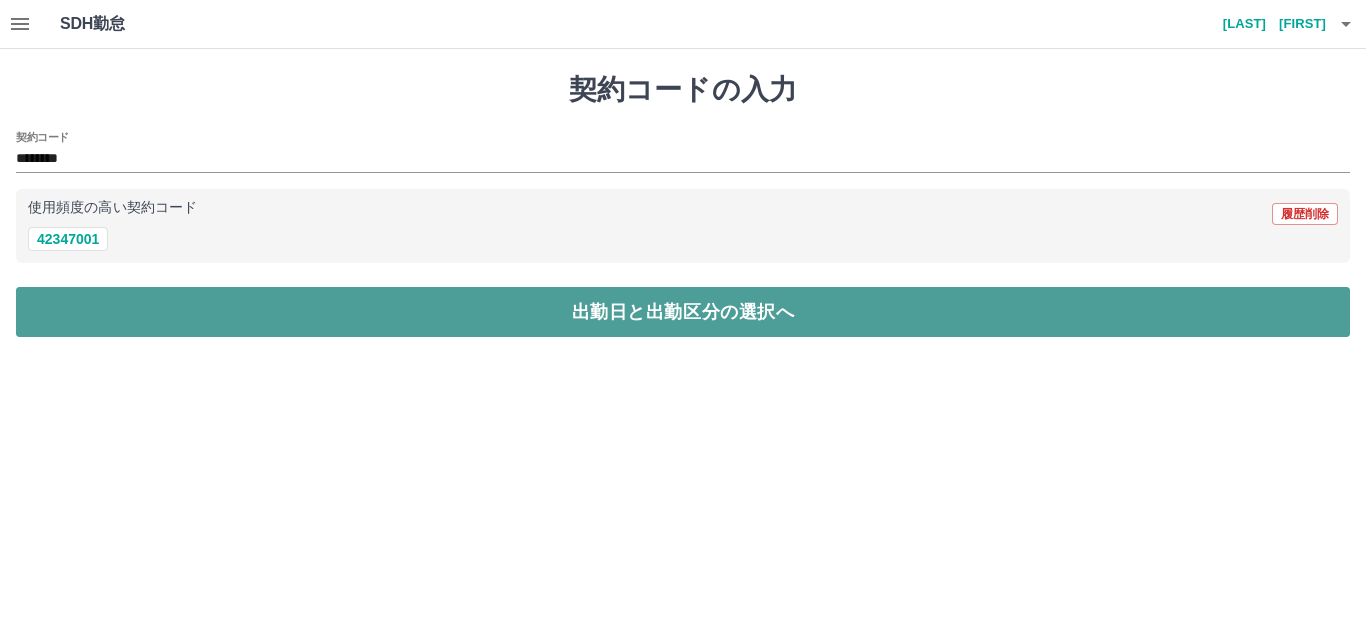 click on "出勤日と出勤区分の選択へ" at bounding box center [683, 312] 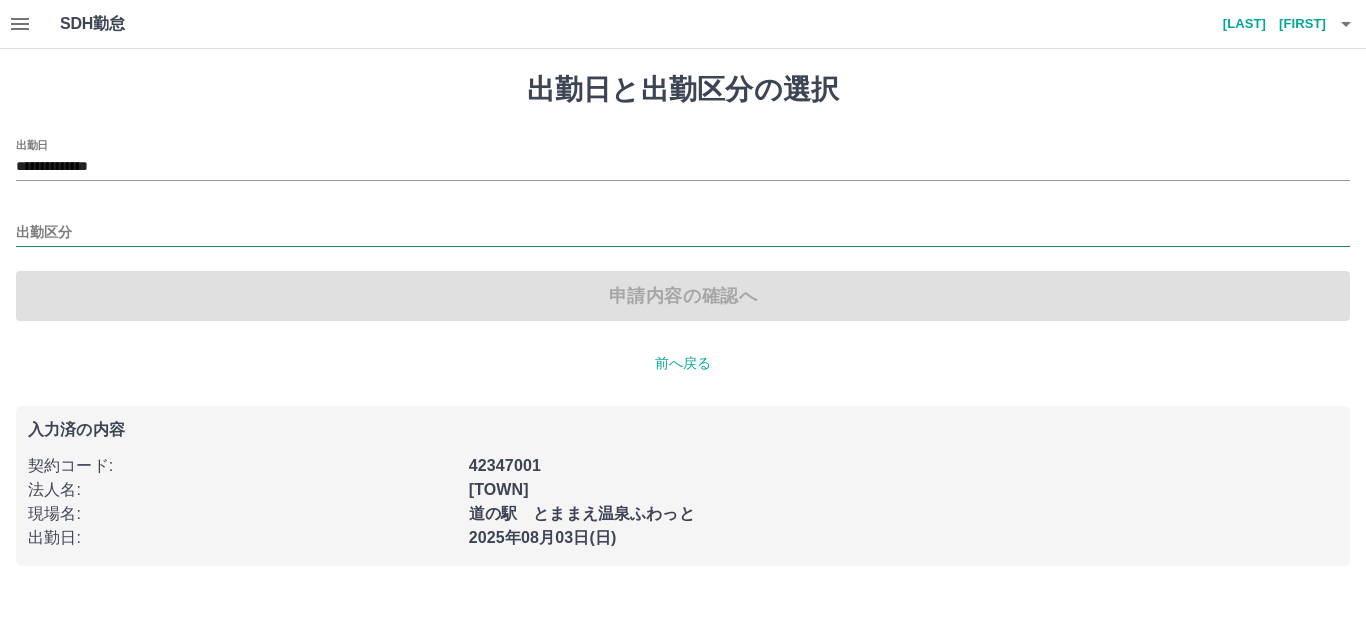 click on "出勤区分" at bounding box center (683, 233) 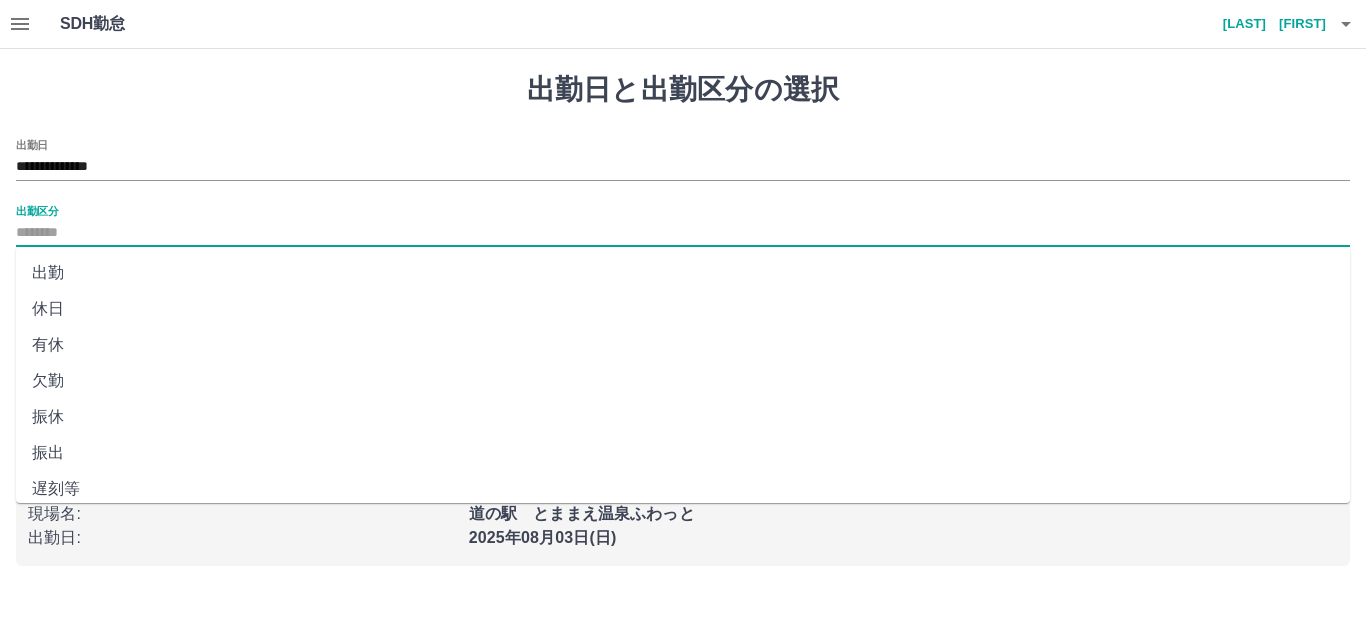 click on "出勤" at bounding box center [683, 273] 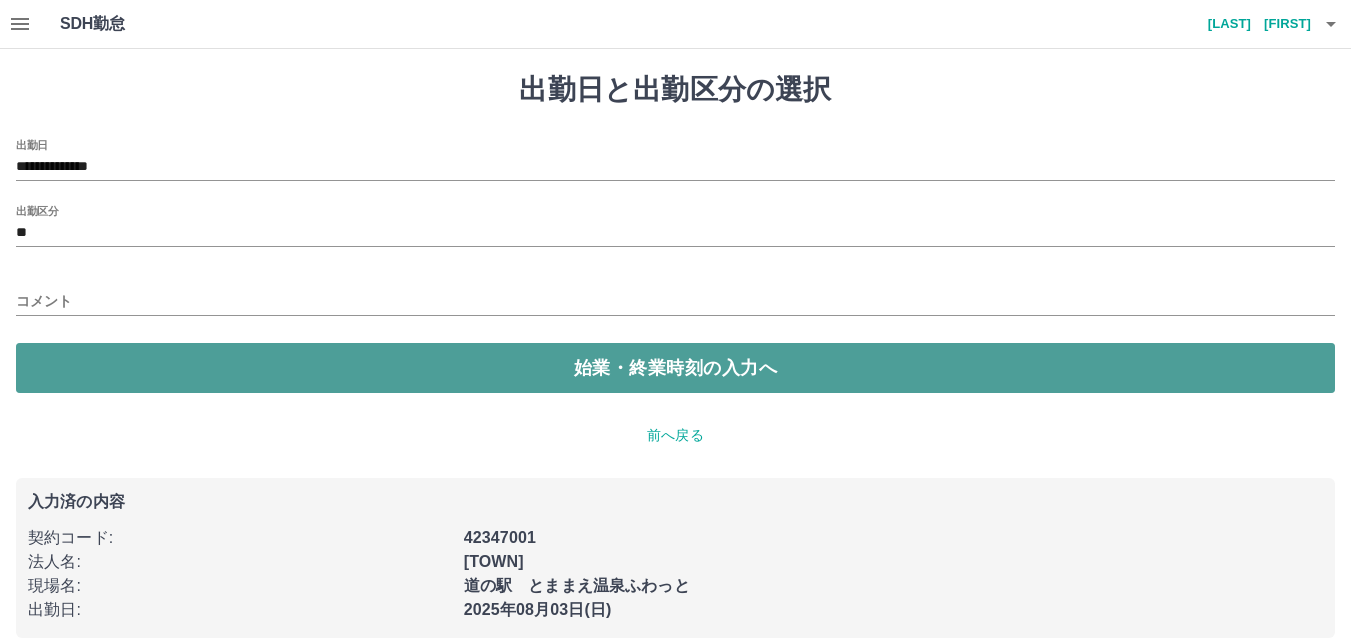 click on "始業・終業時刻の入力へ" at bounding box center (675, 368) 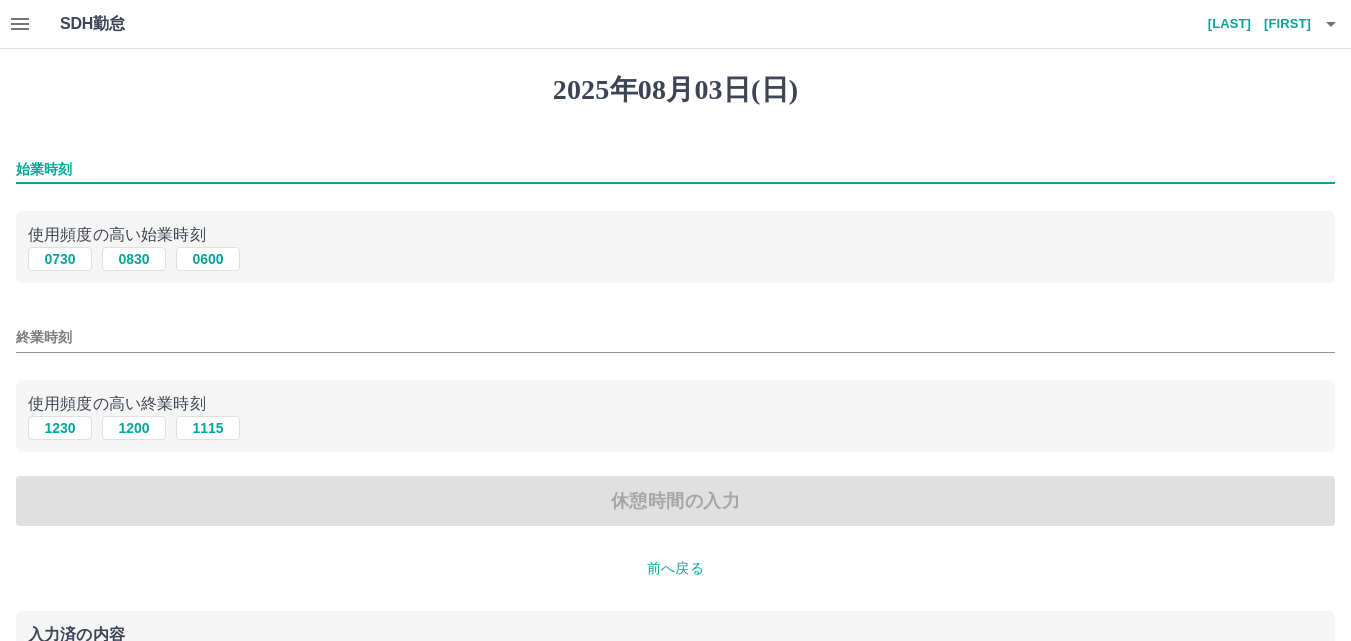 click on "始業時刻" at bounding box center [675, 169] 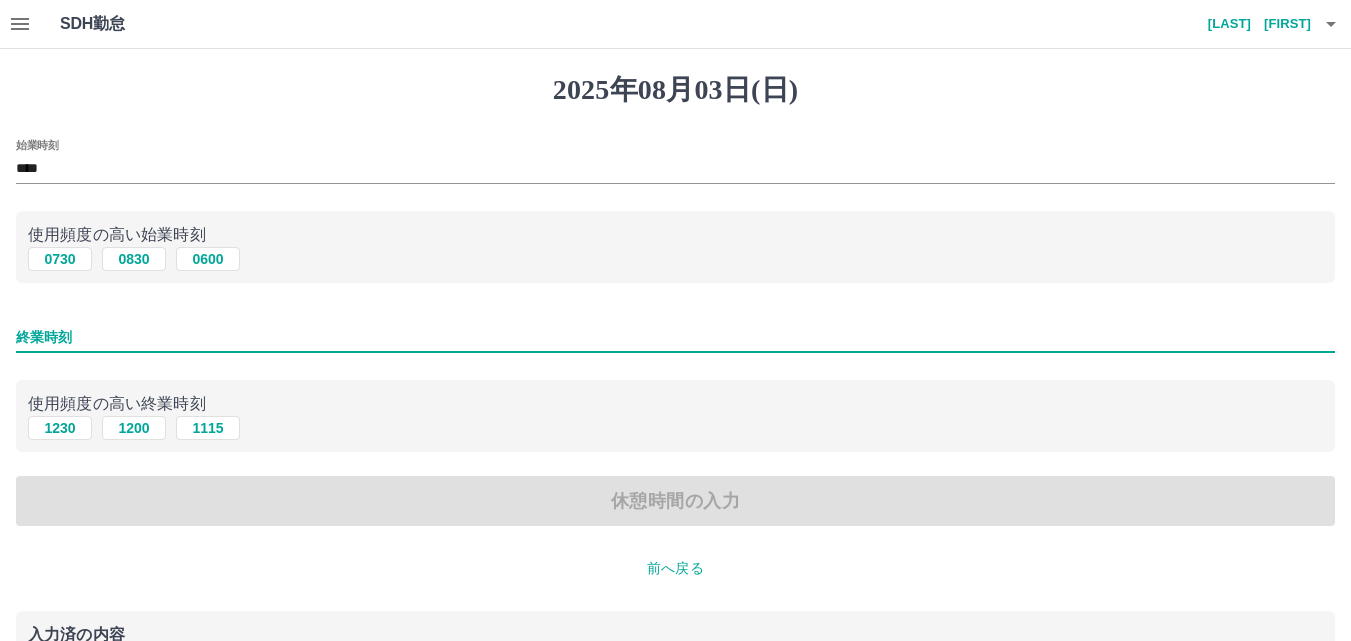 click on "終業時刻" at bounding box center (675, 337) 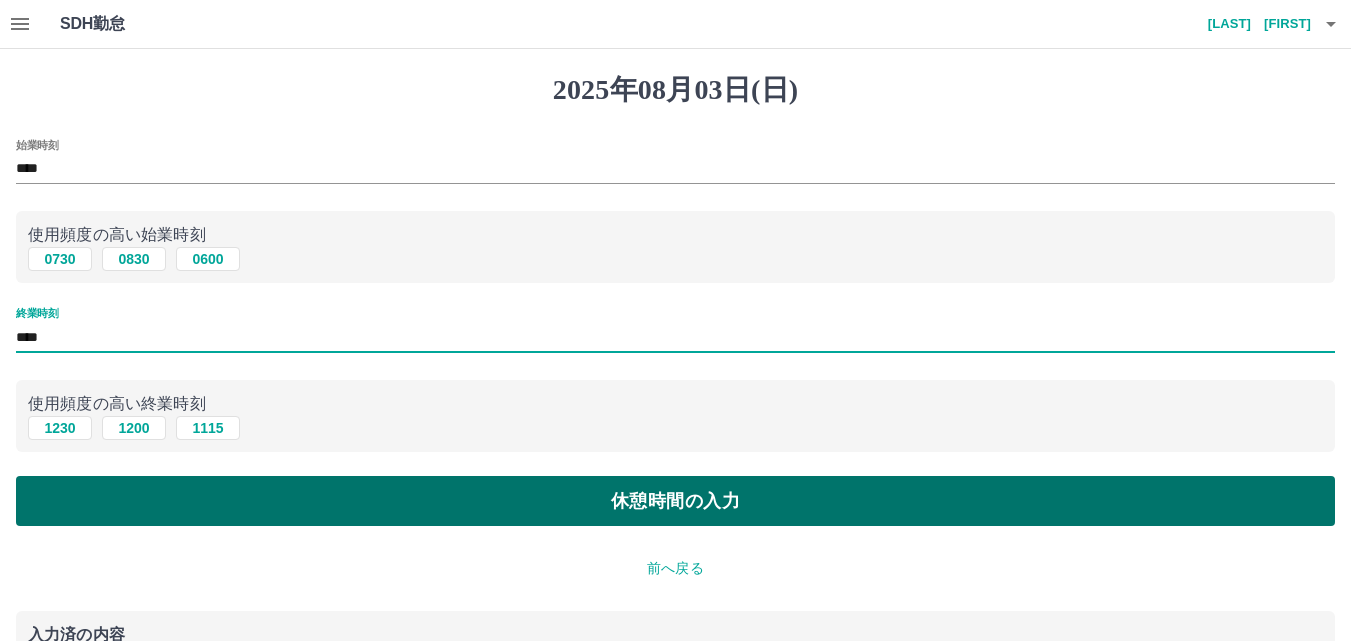 type on "****" 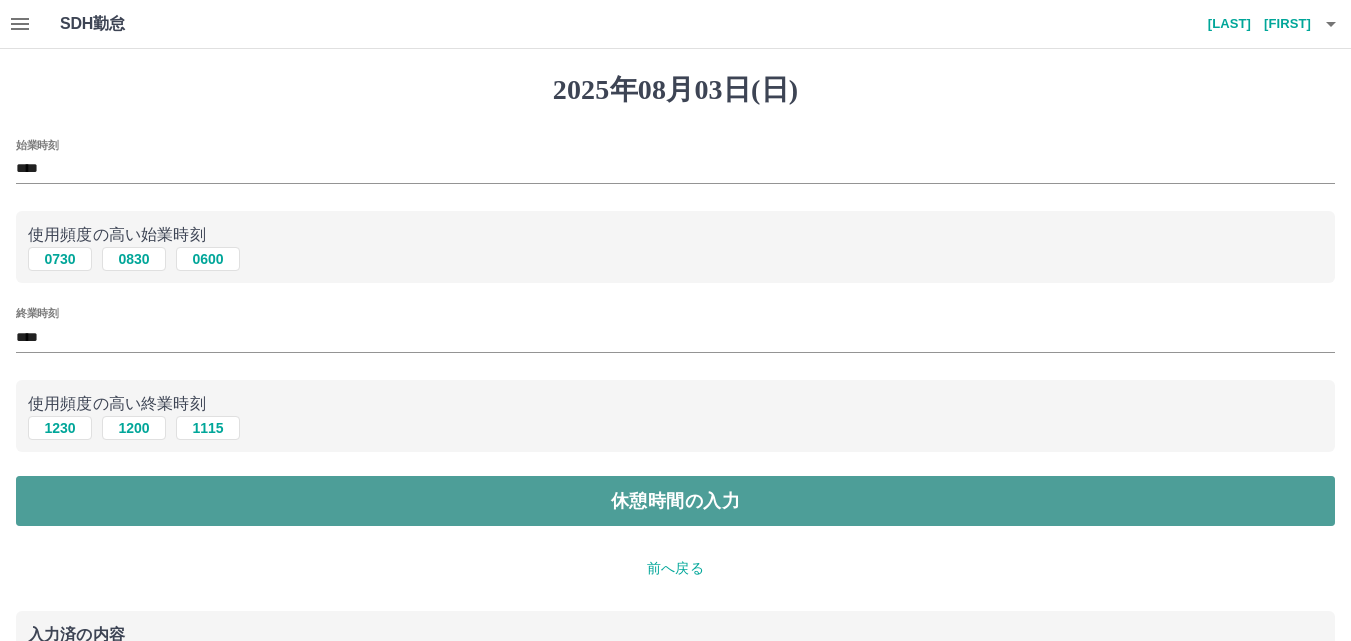 click on "休憩時間の入力" at bounding box center [675, 501] 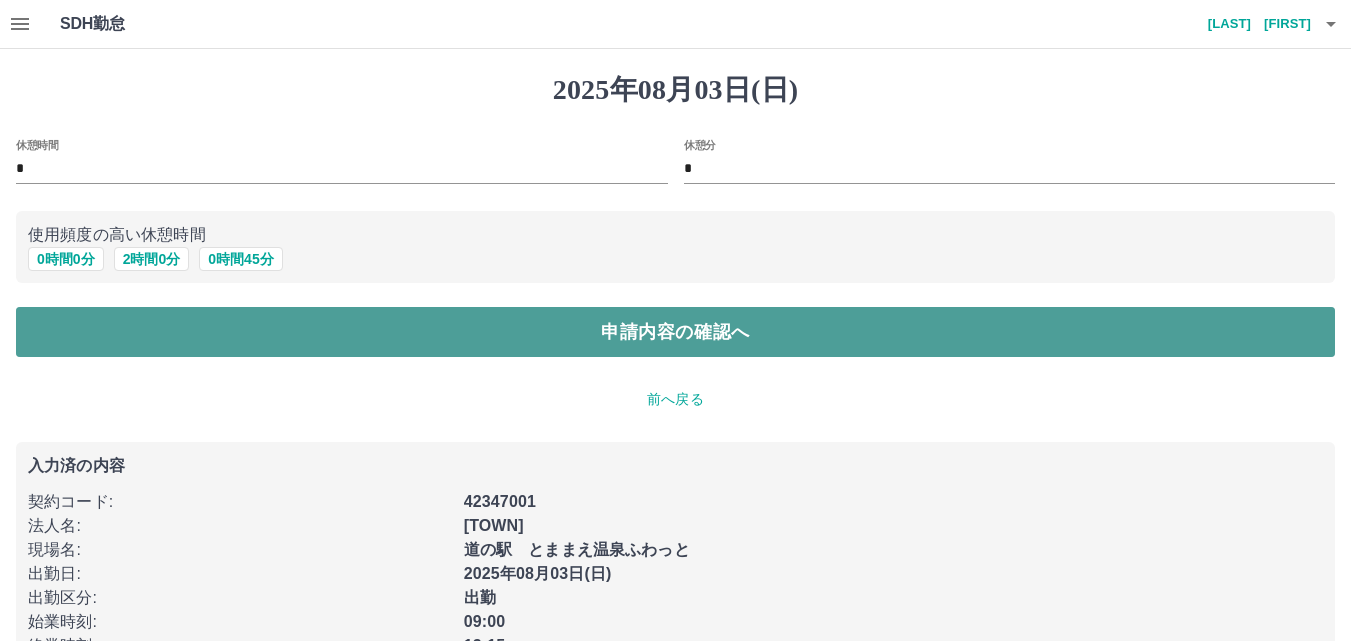 click on "申請内容の確認へ" at bounding box center (675, 332) 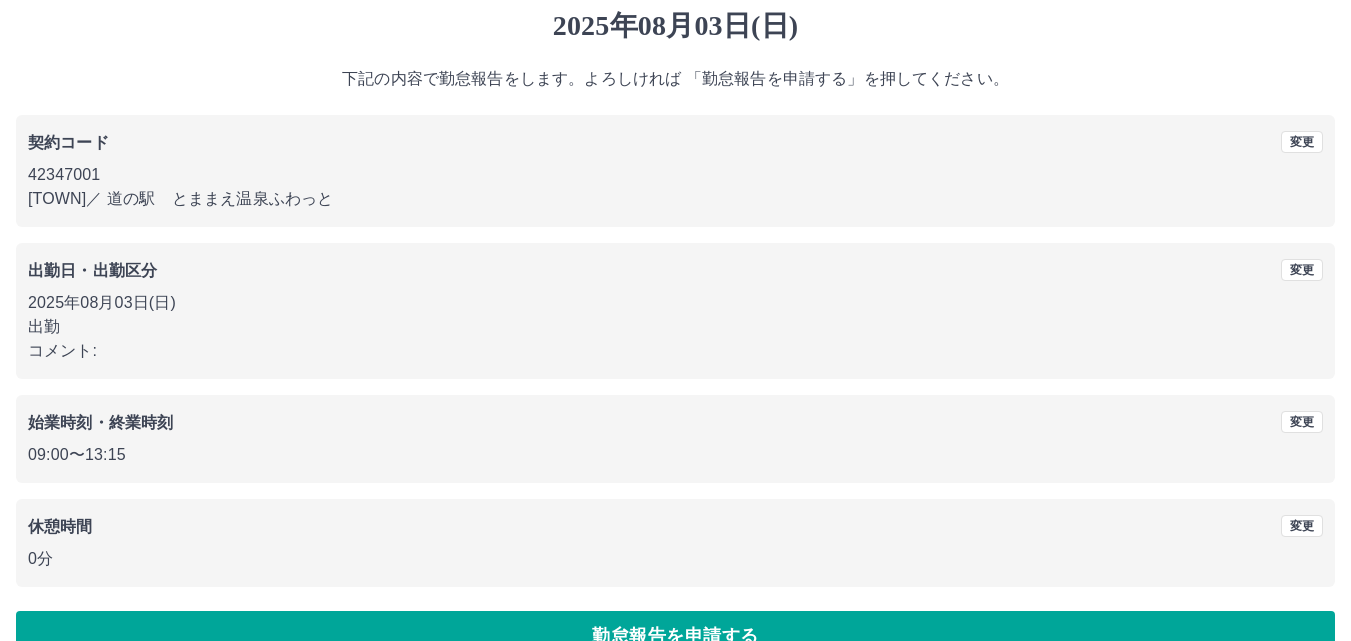scroll, scrollTop: 108, scrollLeft: 0, axis: vertical 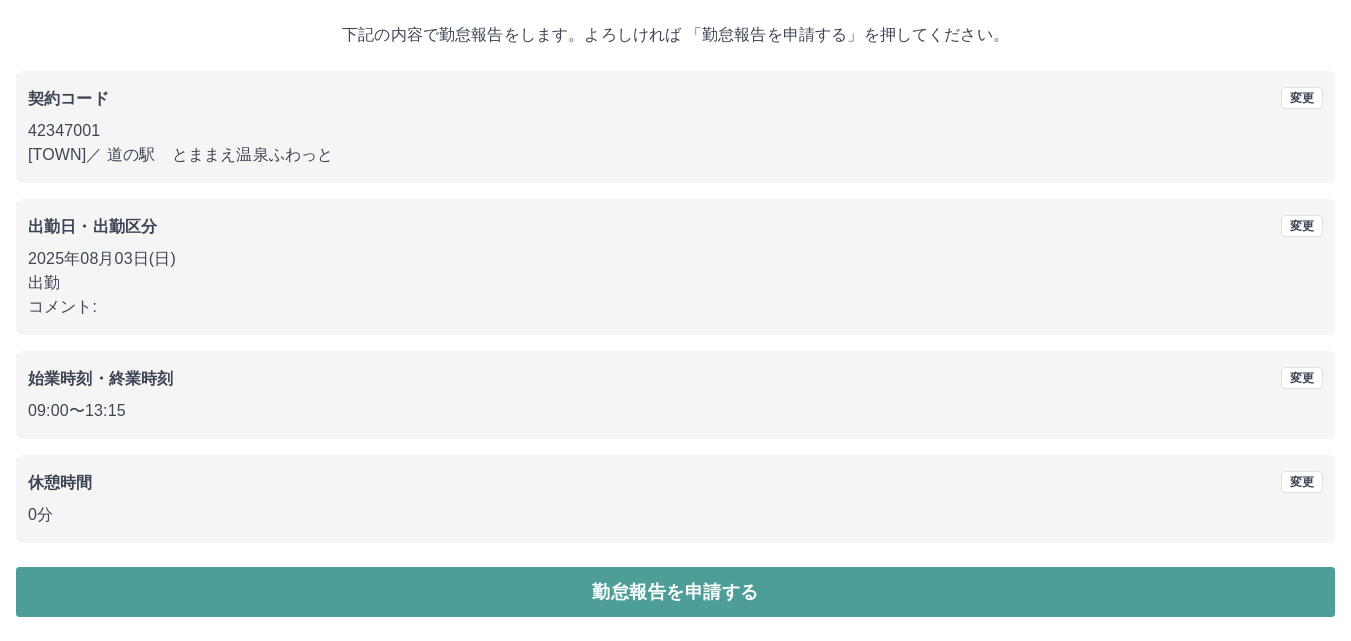 click on "勤怠報告を申請する" at bounding box center [675, 592] 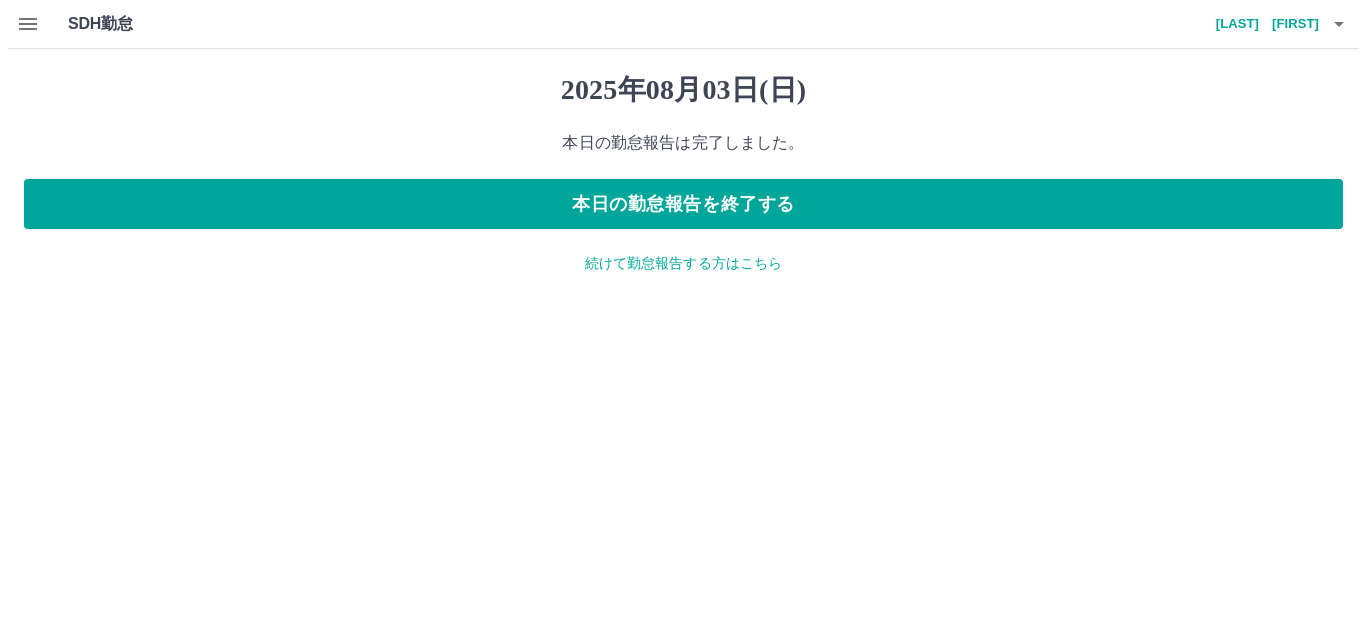 scroll, scrollTop: 0, scrollLeft: 0, axis: both 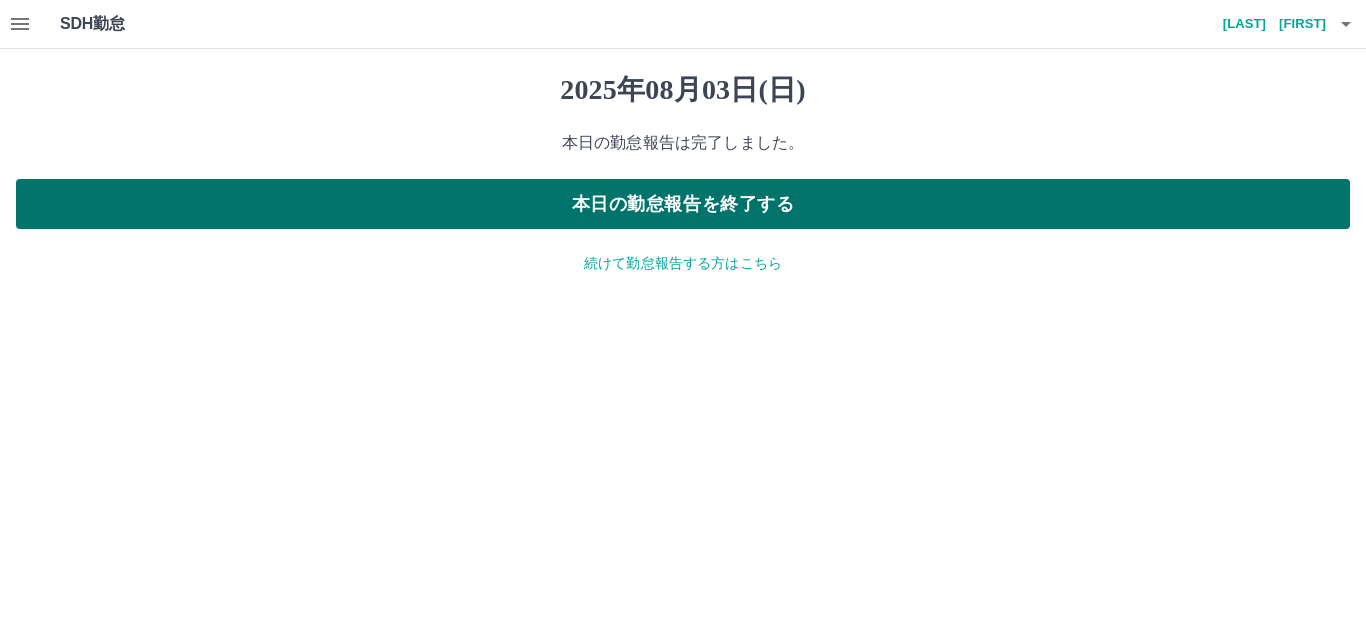 click on "本日の勤怠報告を終了する" at bounding box center [683, 204] 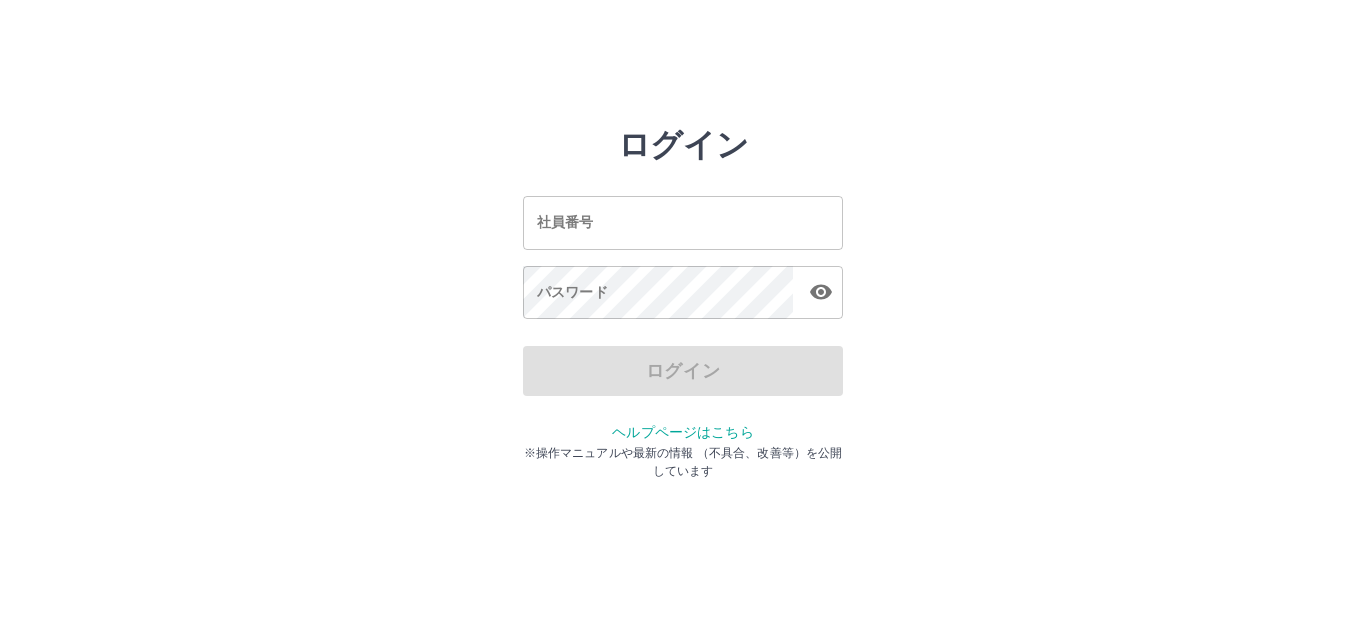scroll, scrollTop: 0, scrollLeft: 0, axis: both 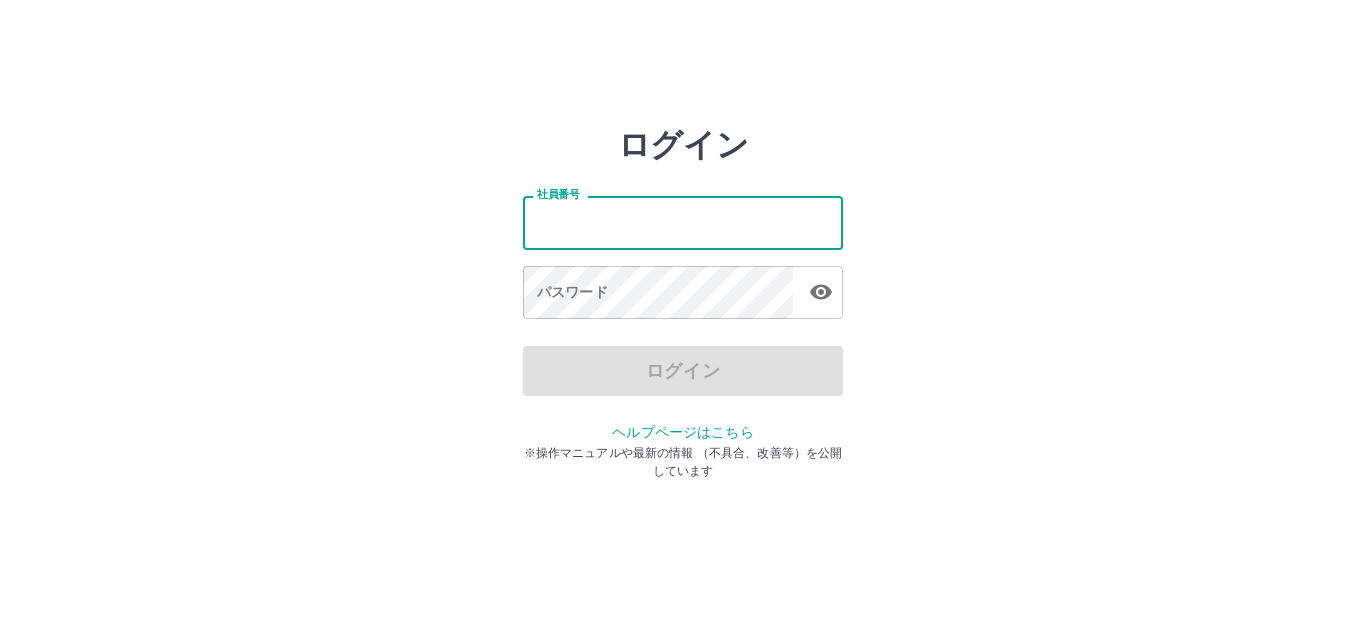 click on "社員番号" at bounding box center (683, 222) 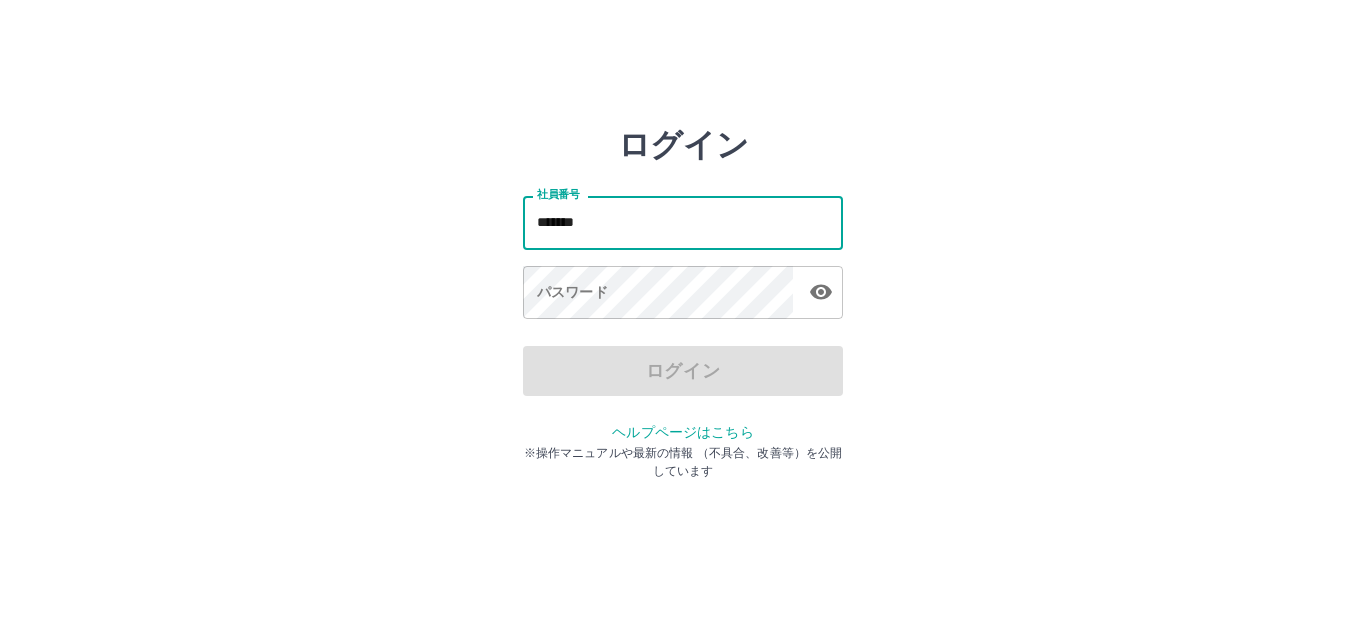 type on "*******" 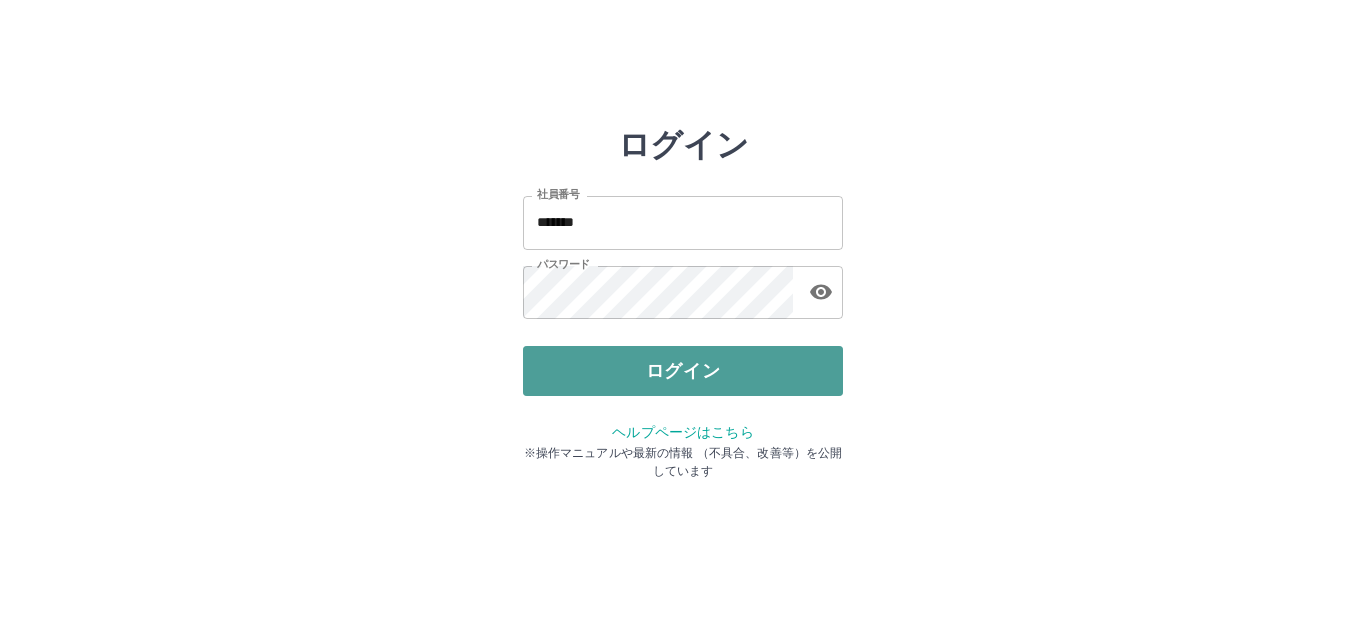click on "ログイン" at bounding box center (683, 371) 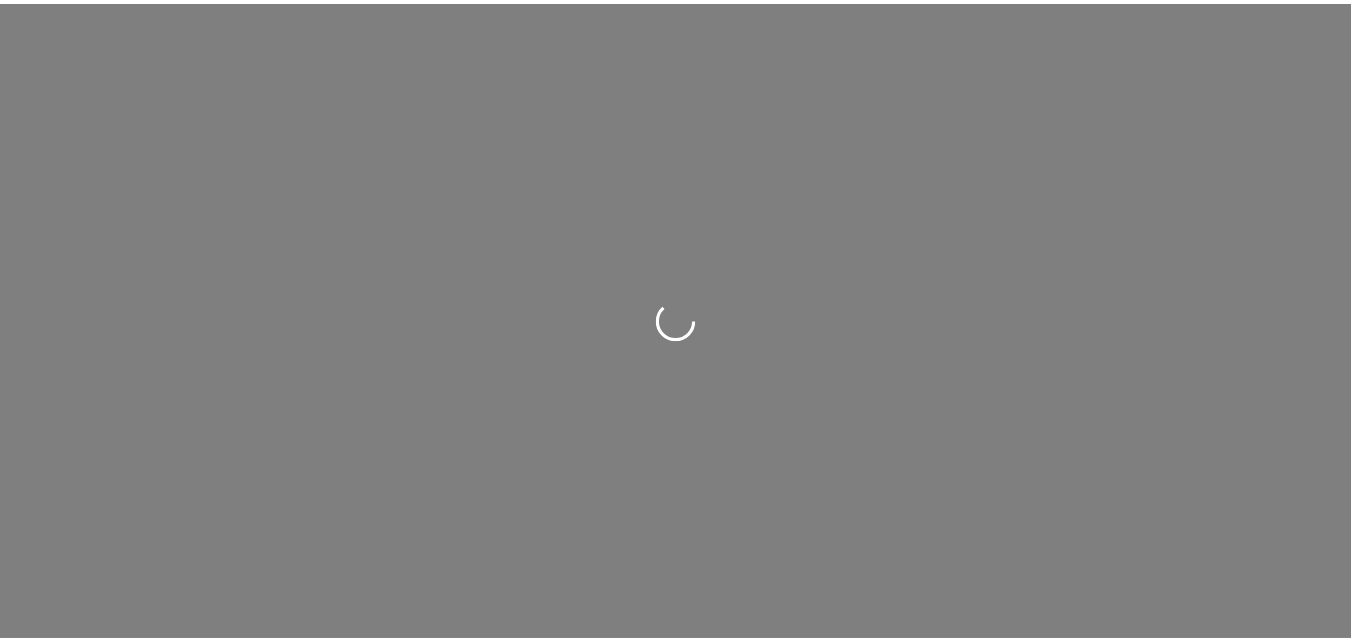 scroll, scrollTop: 0, scrollLeft: 0, axis: both 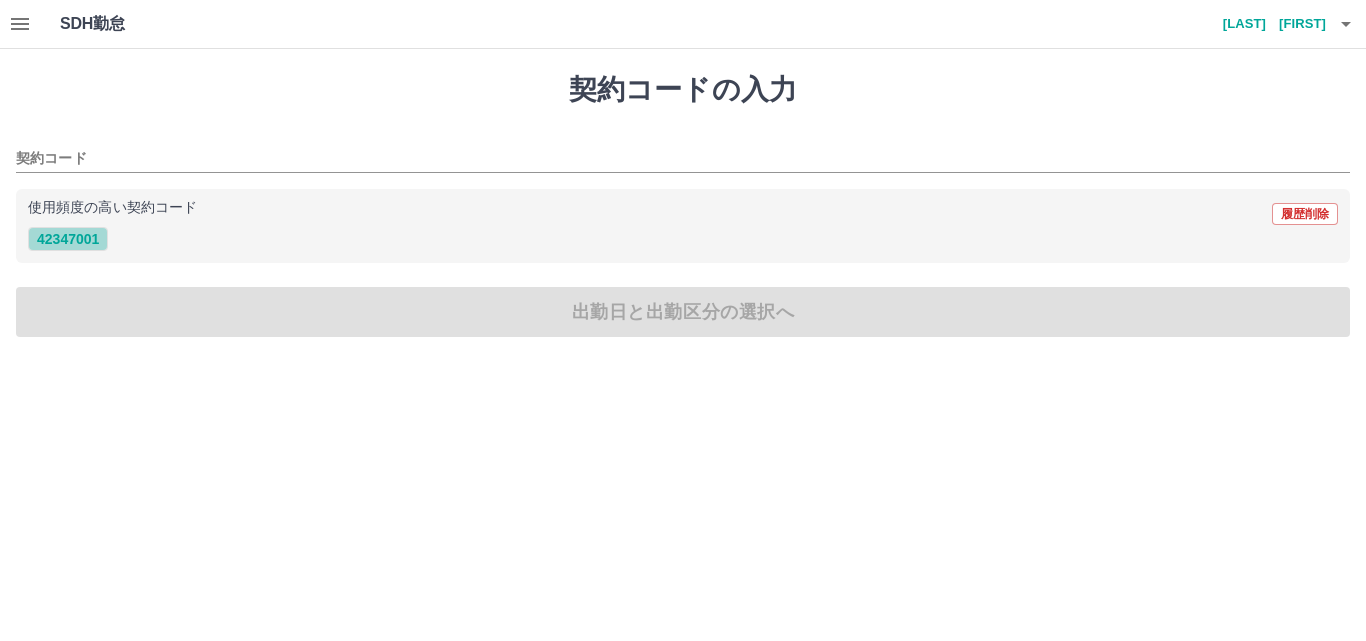 click on "42347001" at bounding box center (68, 239) 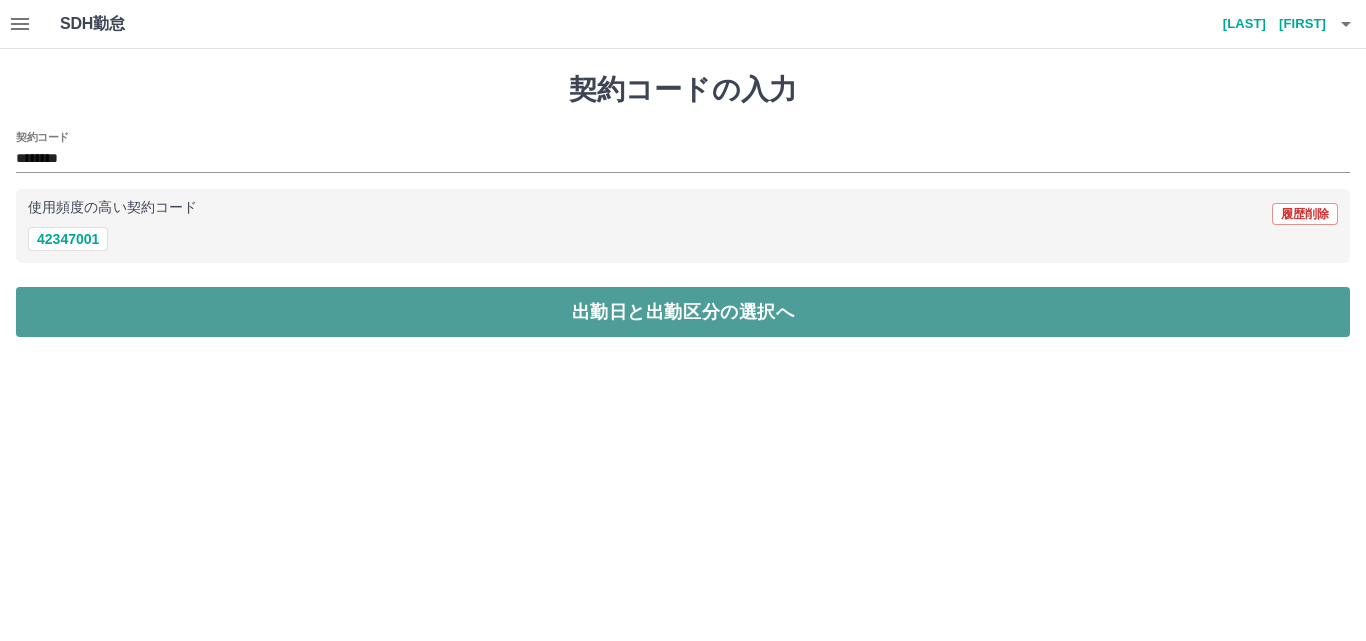 click on "出勤日と出勤区分の選択へ" at bounding box center [683, 312] 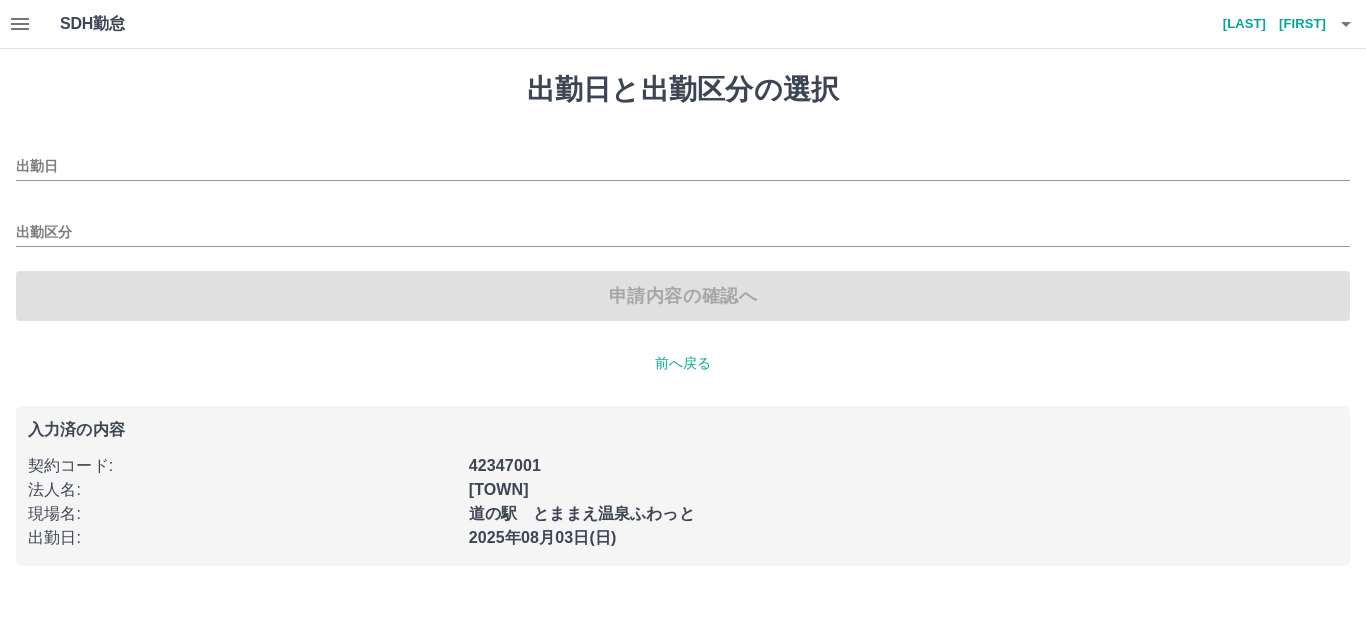 type on "**********" 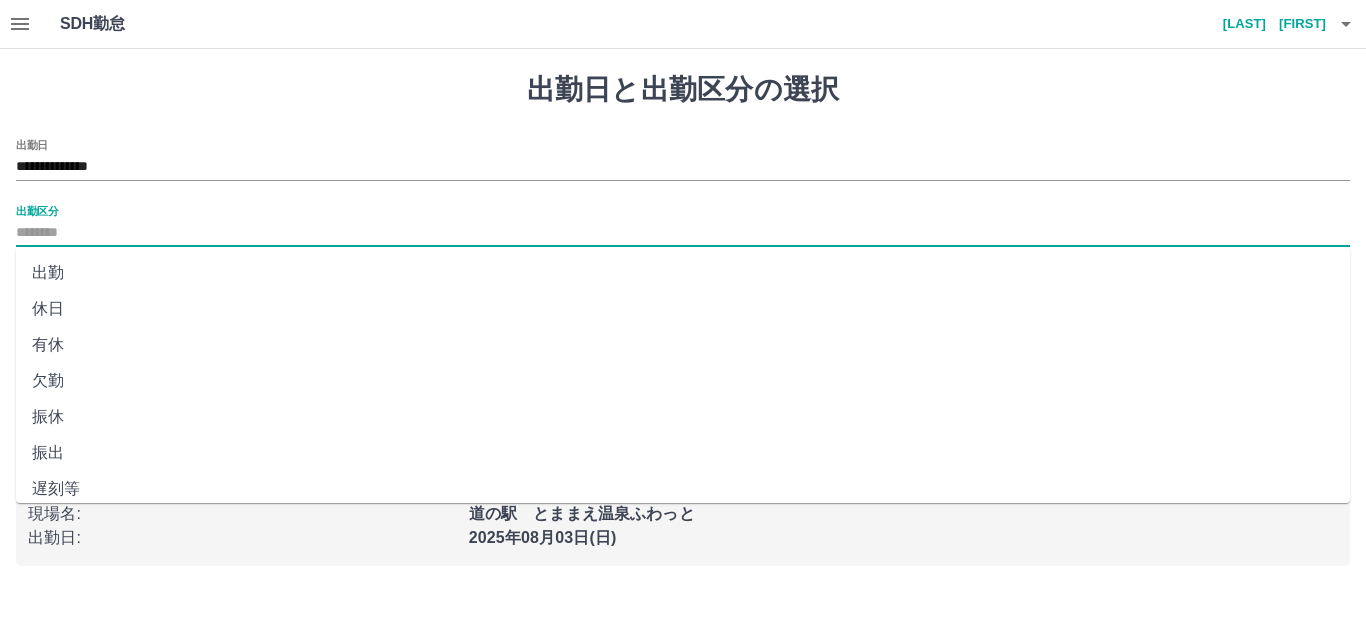 click on "出勤区分" at bounding box center [683, 233] 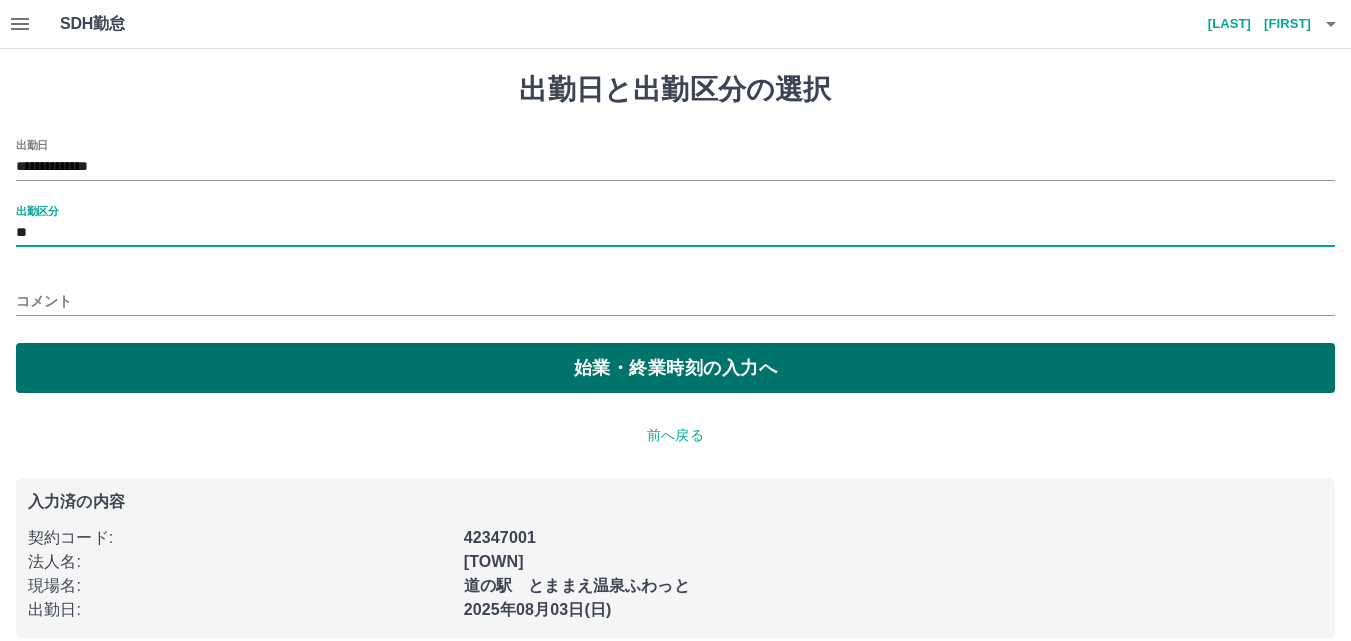 click on "始業・終業時刻の入力へ" at bounding box center (675, 368) 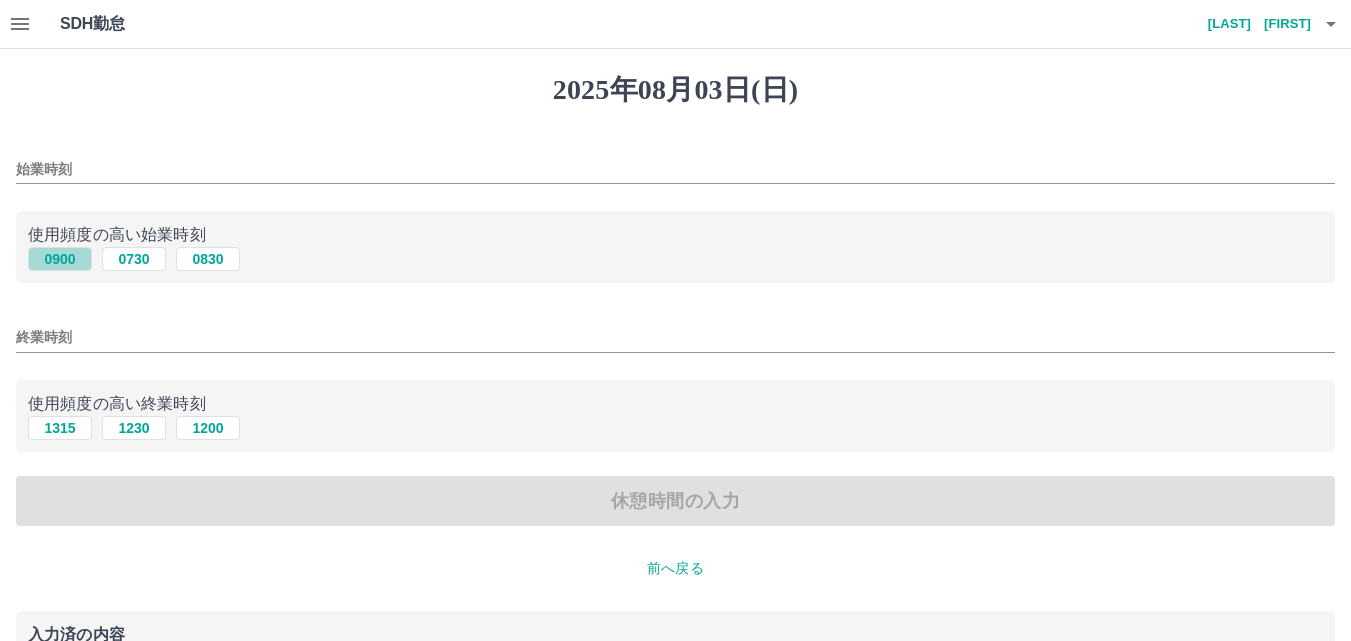 click on "0900" at bounding box center (60, 259) 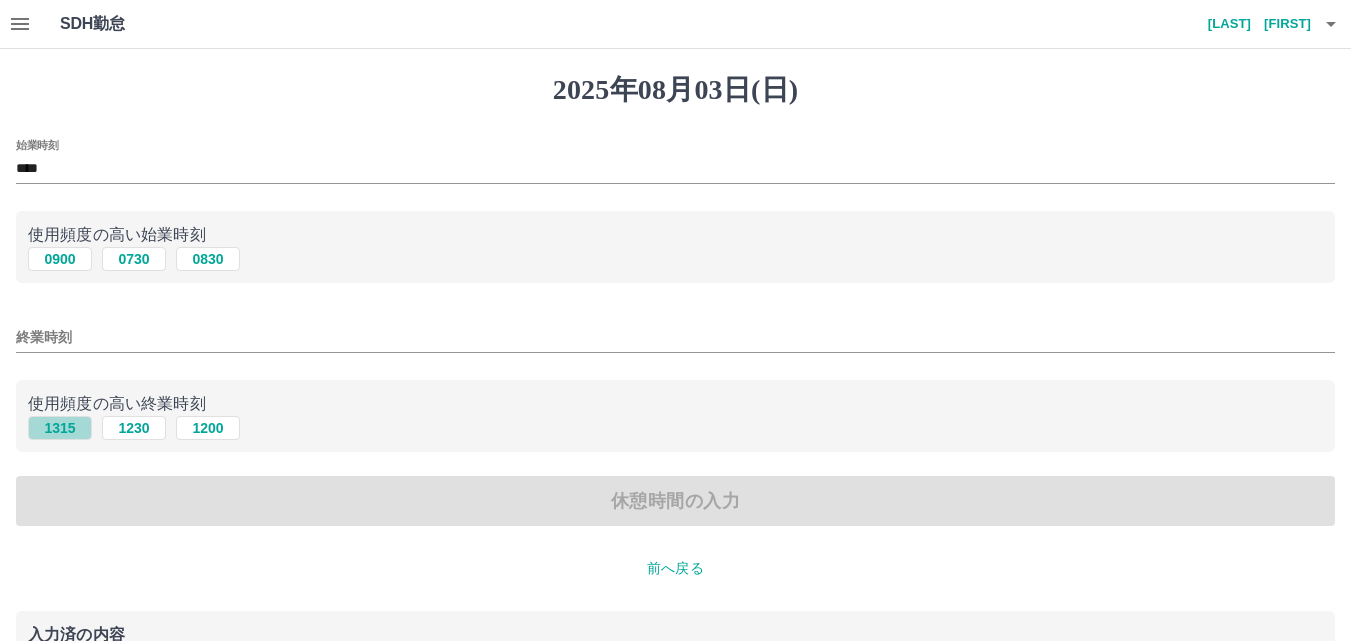 click on "1315" at bounding box center (60, 428) 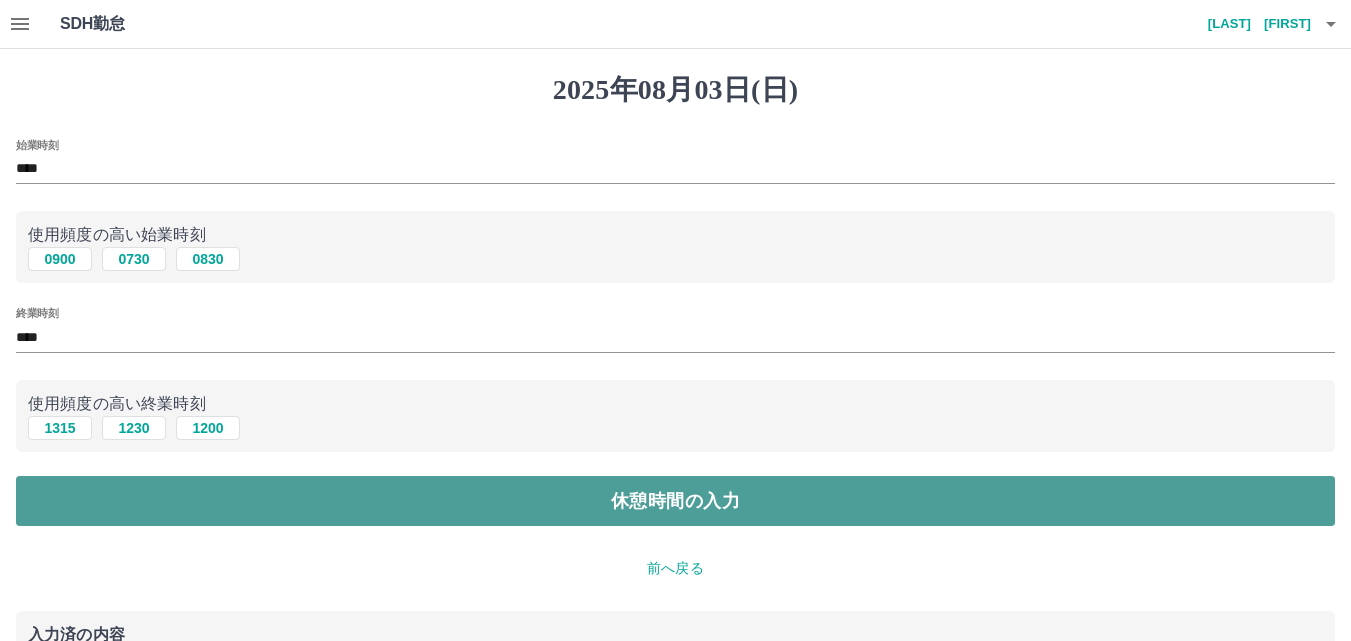click on "休憩時間の入力" at bounding box center (675, 501) 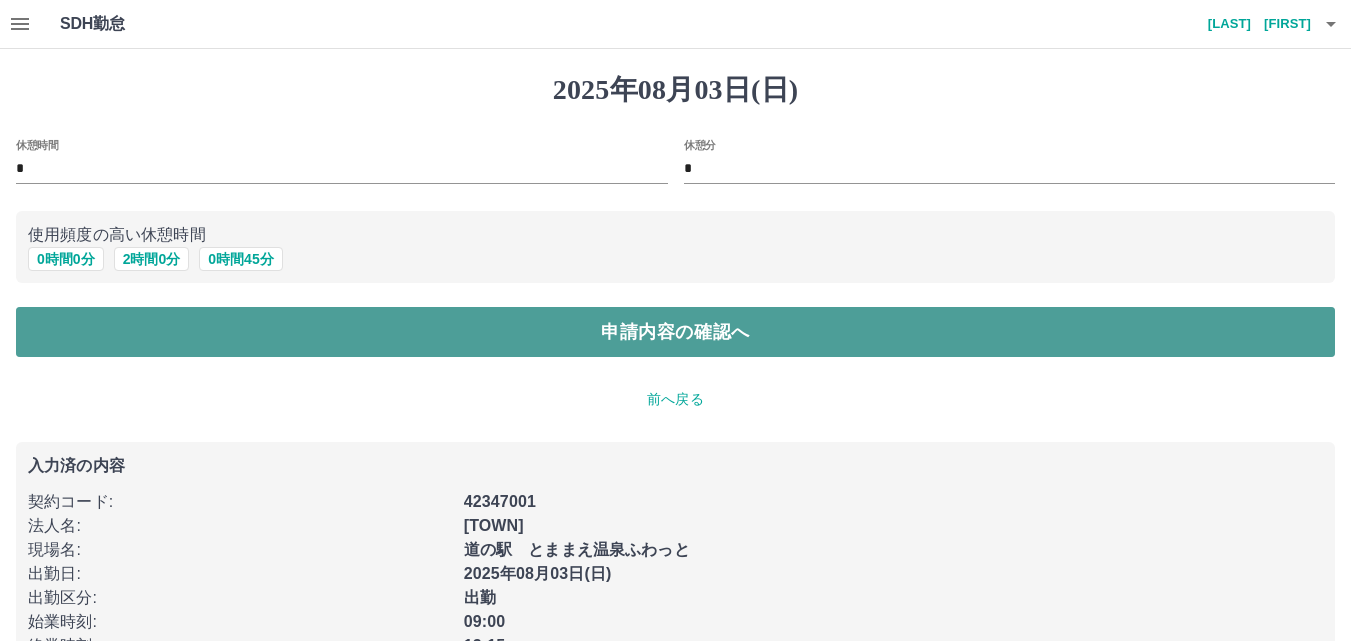 click on "申請内容の確認へ" at bounding box center [675, 332] 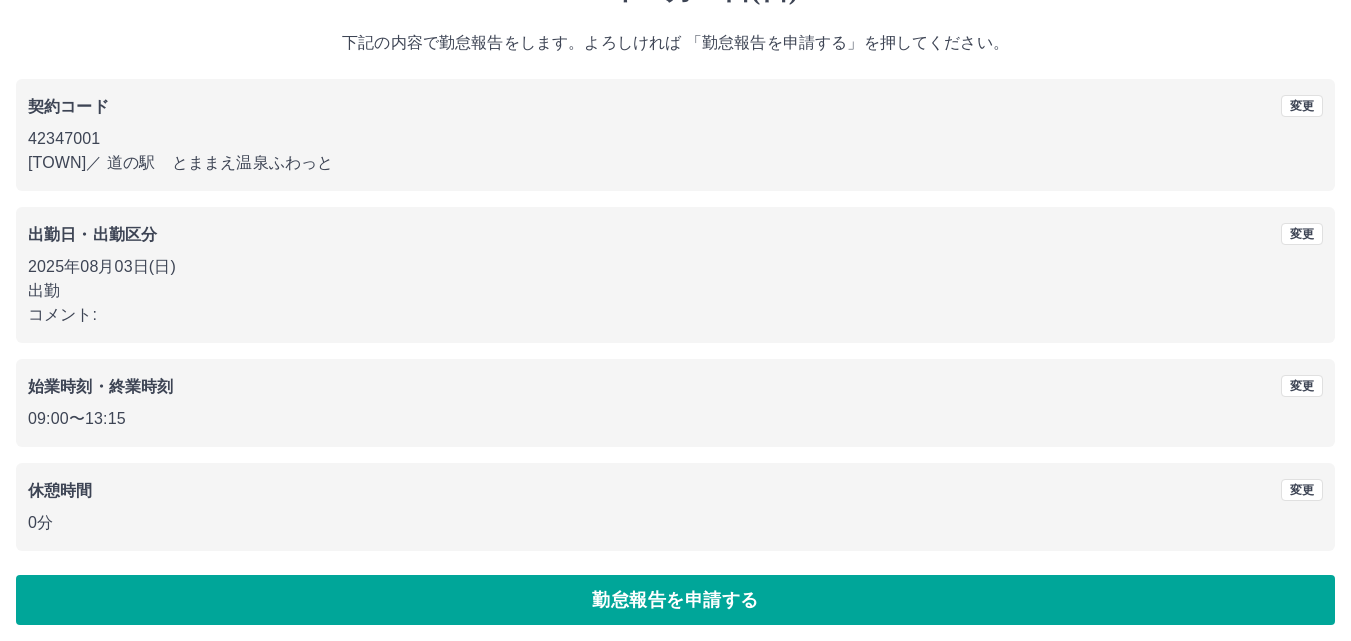 scroll, scrollTop: 108, scrollLeft: 0, axis: vertical 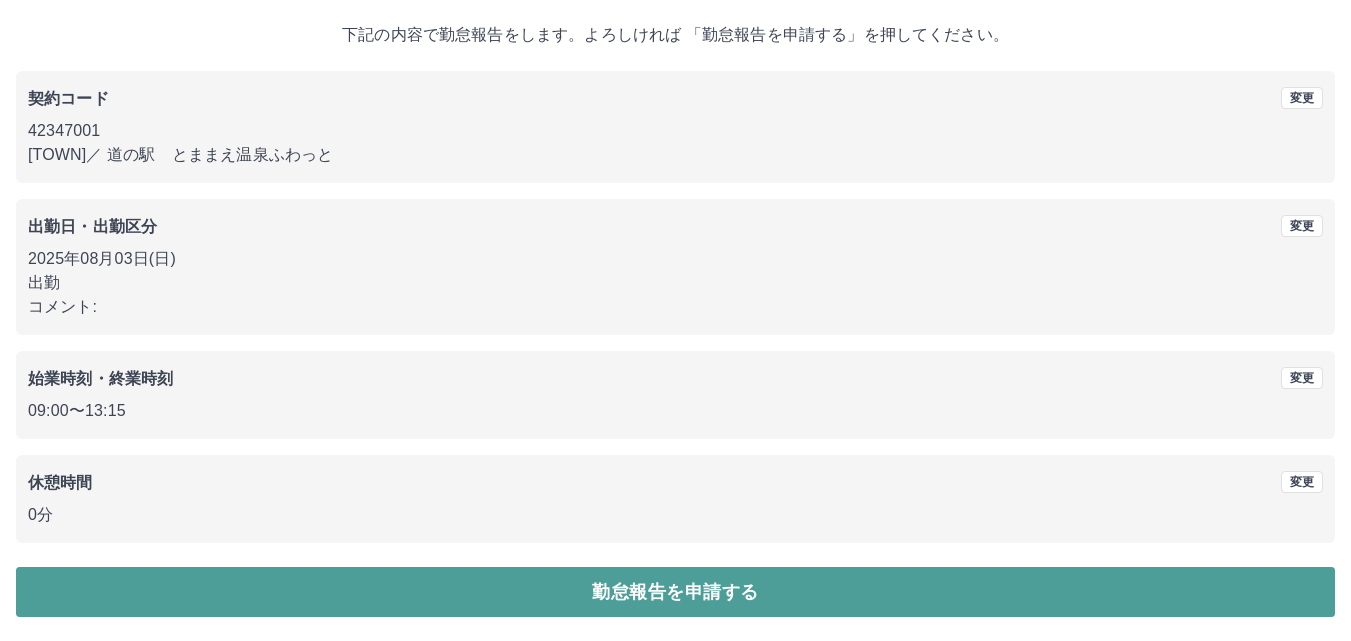 click on "勤怠報告を申請する" at bounding box center [675, 592] 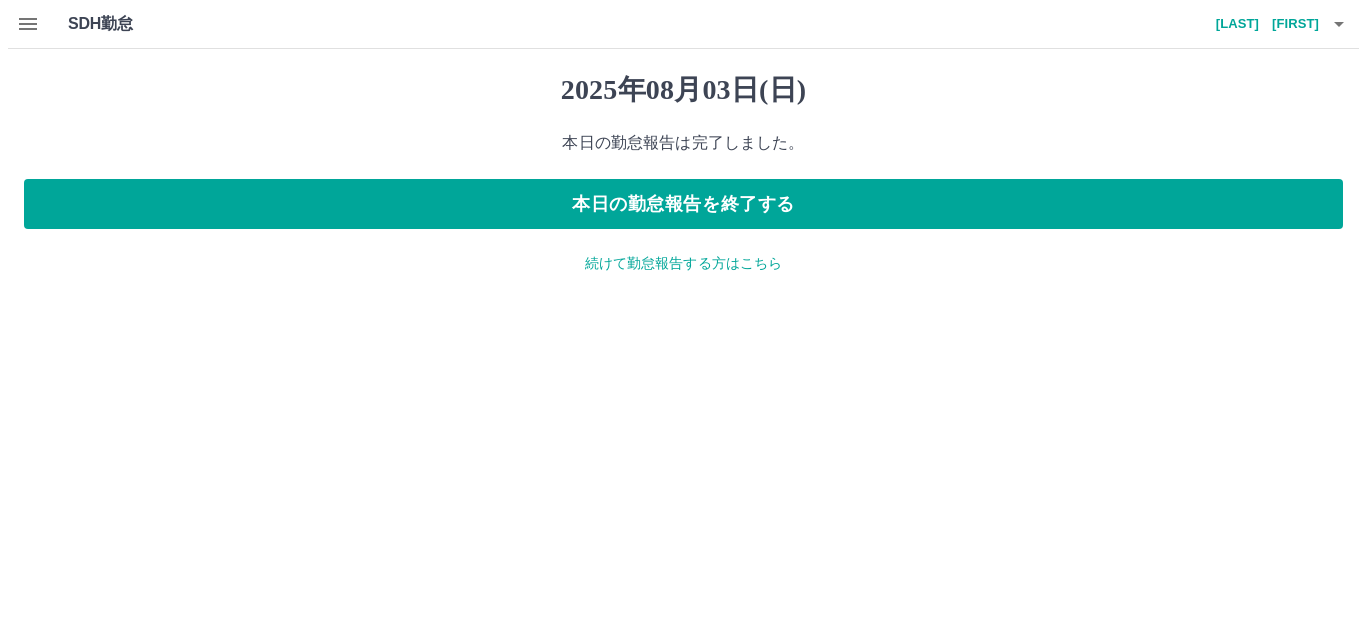 scroll, scrollTop: 0, scrollLeft: 0, axis: both 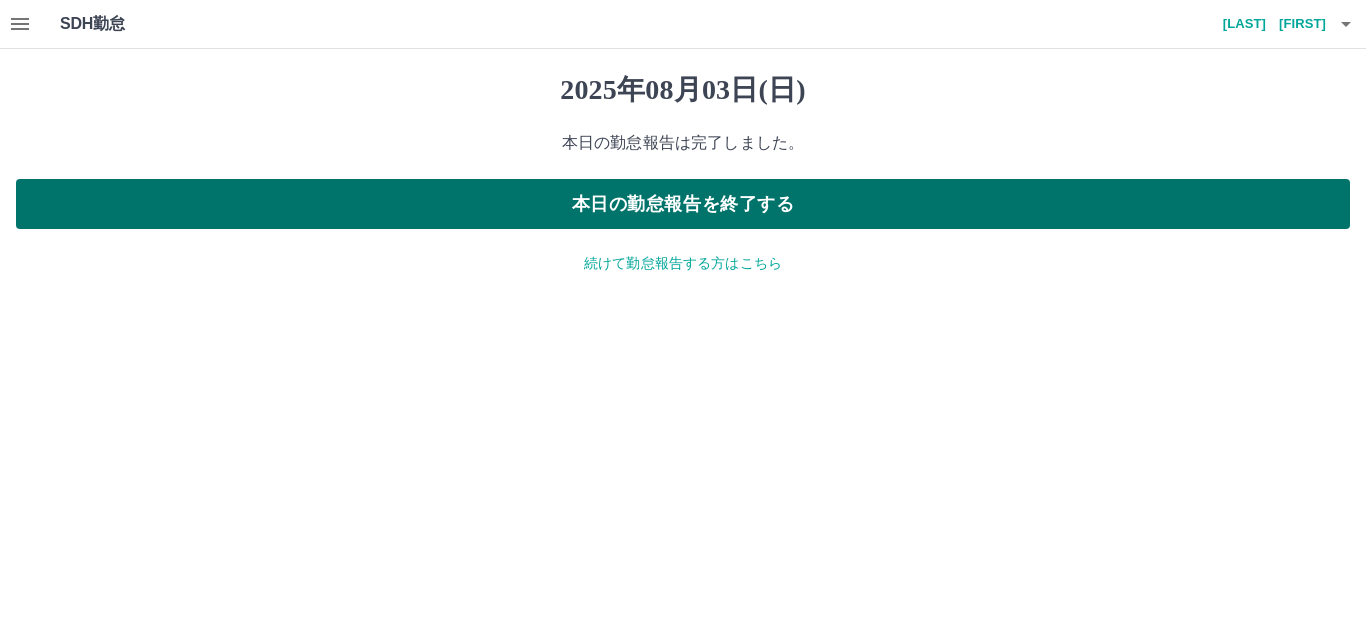 click on "本日の勤怠報告を終了する" at bounding box center (683, 204) 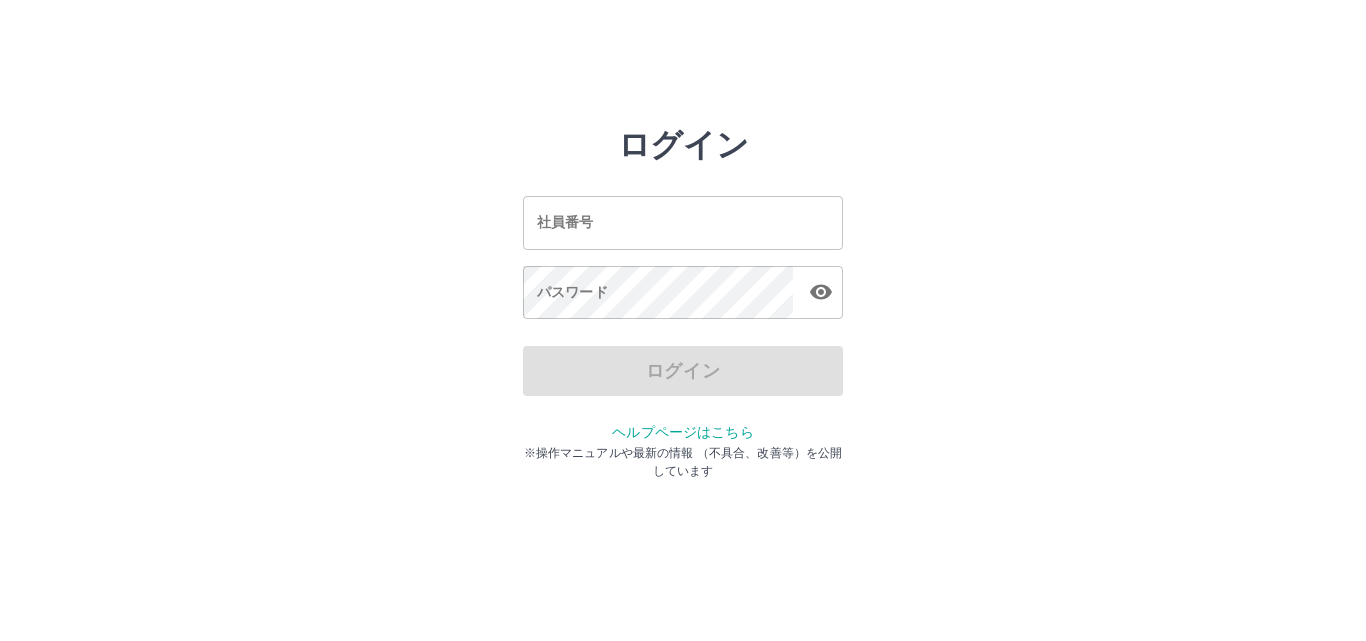 scroll, scrollTop: 0, scrollLeft: 0, axis: both 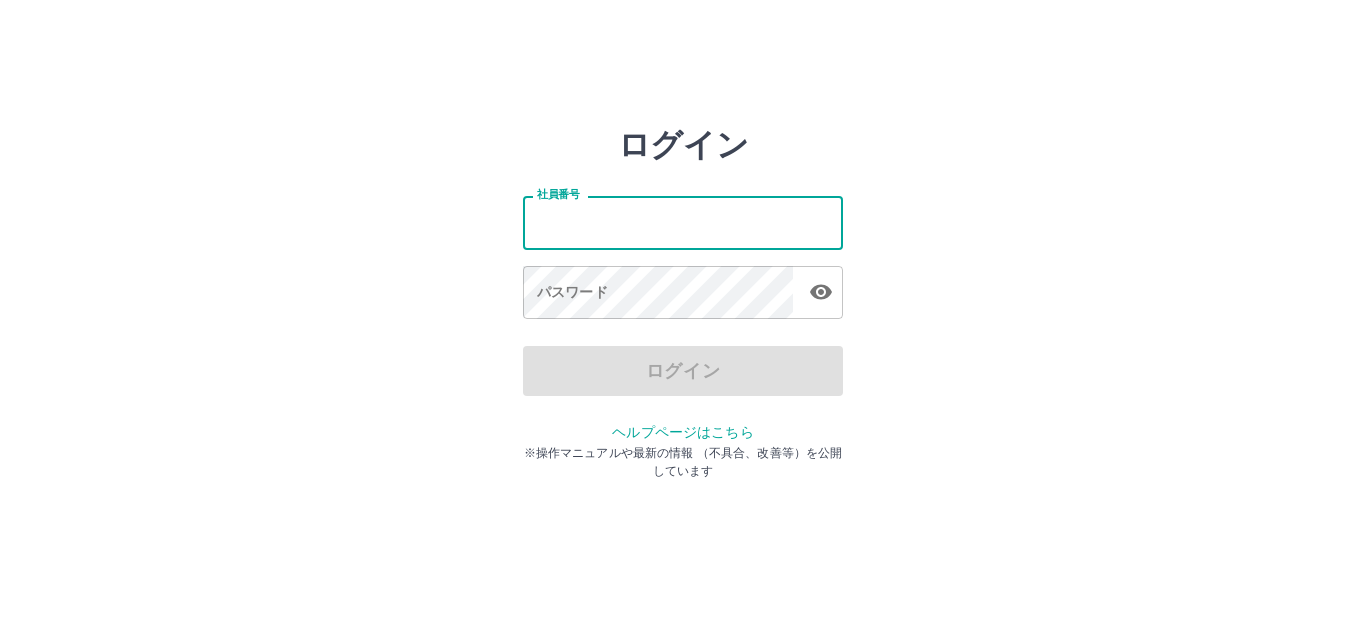drag, startPoint x: 168, startPoint y: 208, endPoint x: 711, endPoint y: 240, distance: 543.9421 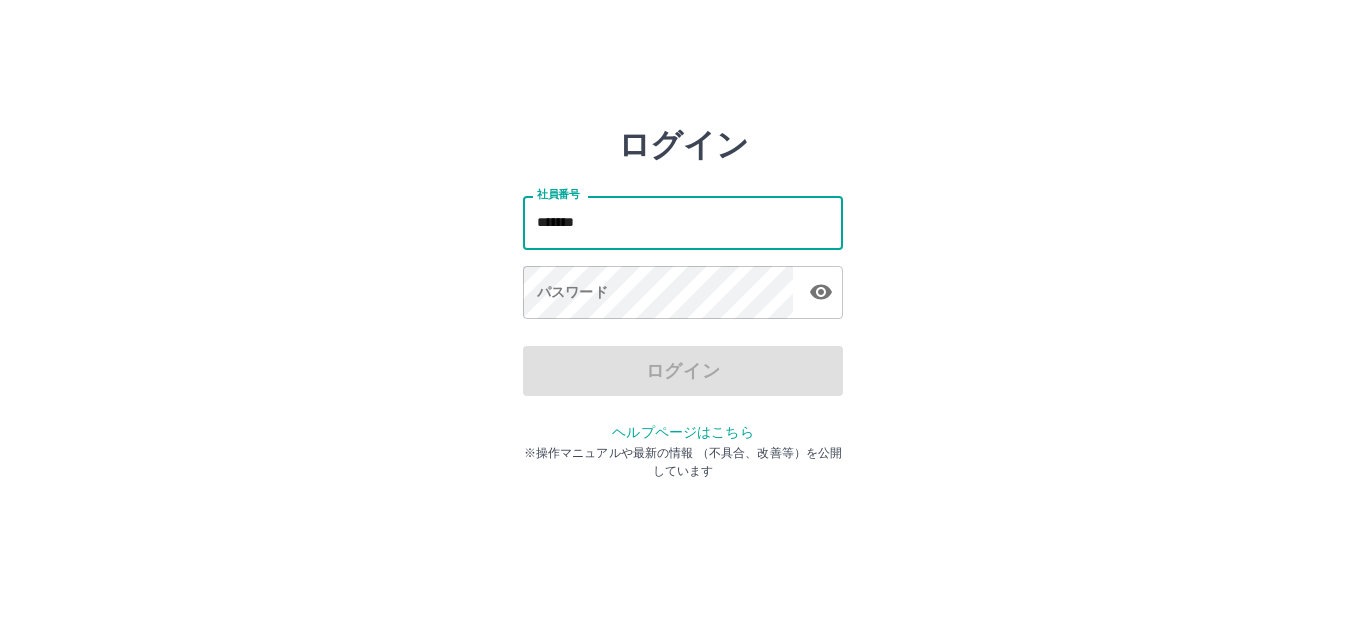 type on "*******" 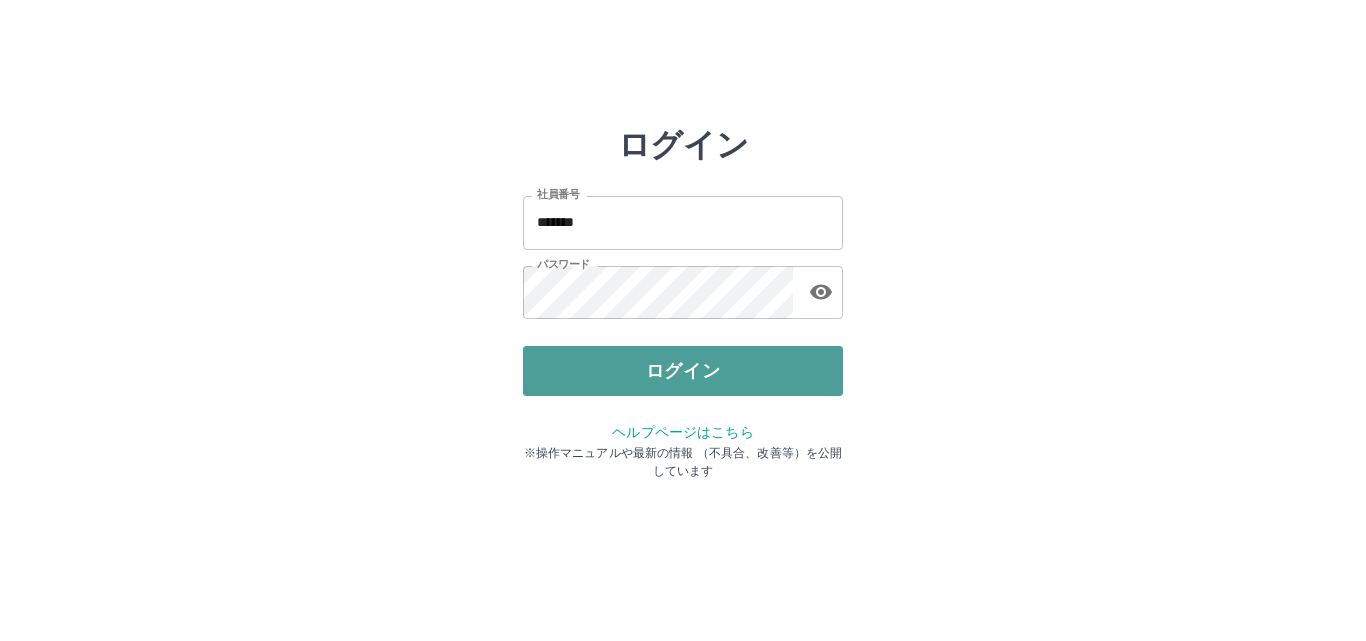 click on "ログイン" at bounding box center (683, 371) 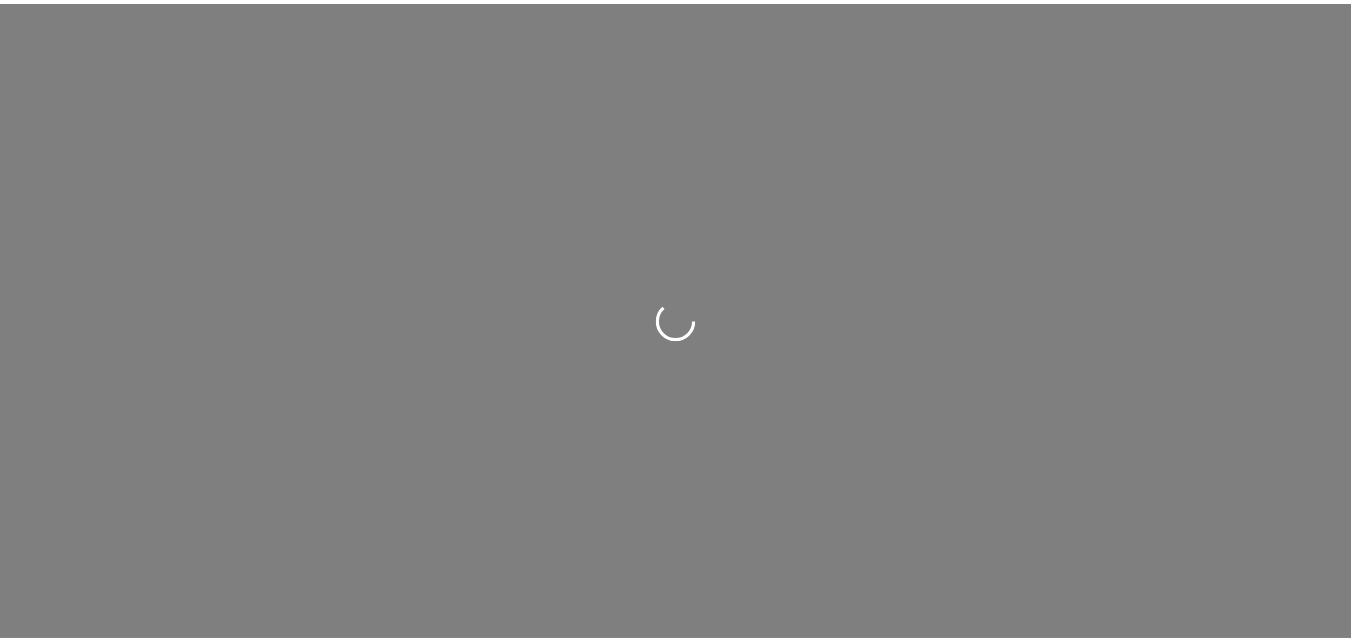 scroll, scrollTop: 0, scrollLeft: 0, axis: both 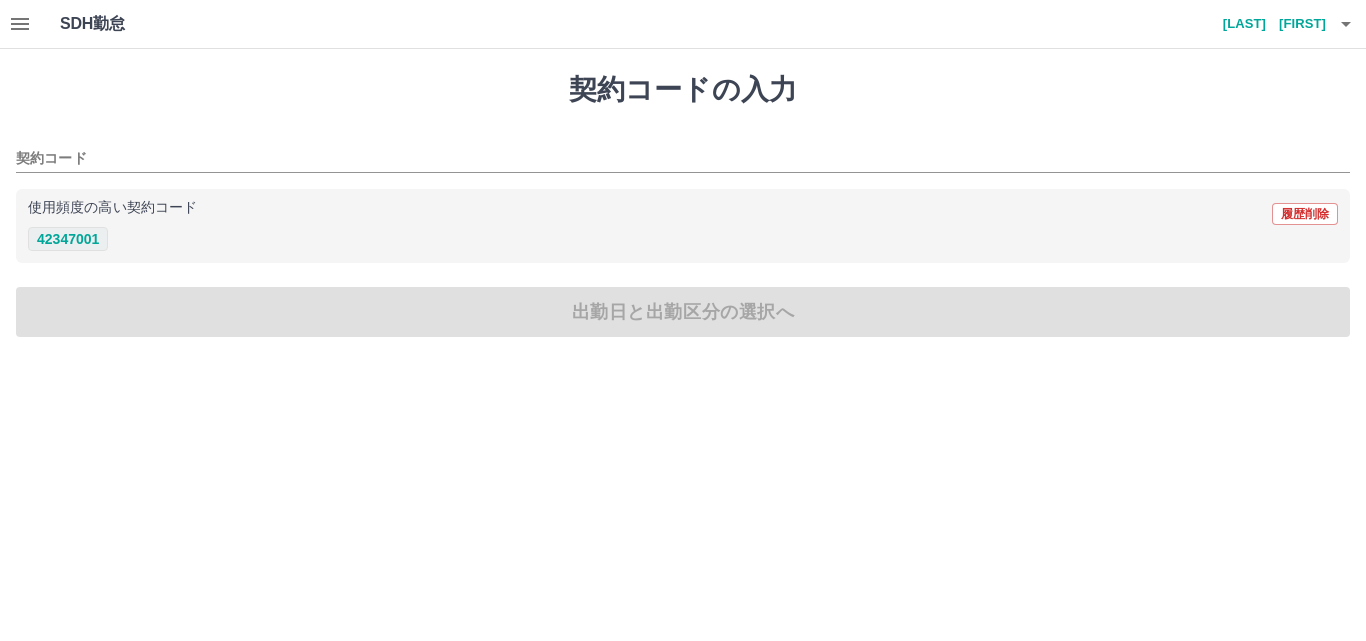 click on "42347001" at bounding box center (68, 239) 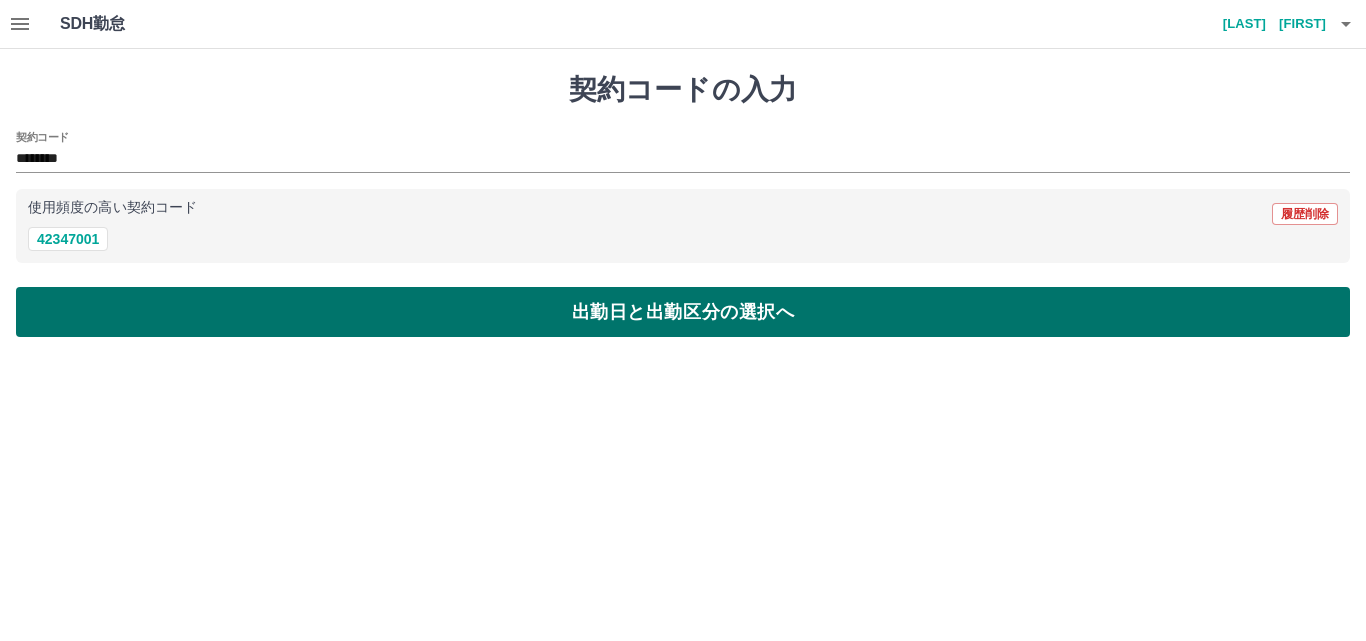 click on "契約コードの入力 契約コード ******** 使用頻度の高い契約コード 履歴削除 [NUMBER] 出勤日と出勤区分の選択へ" at bounding box center (683, 205) 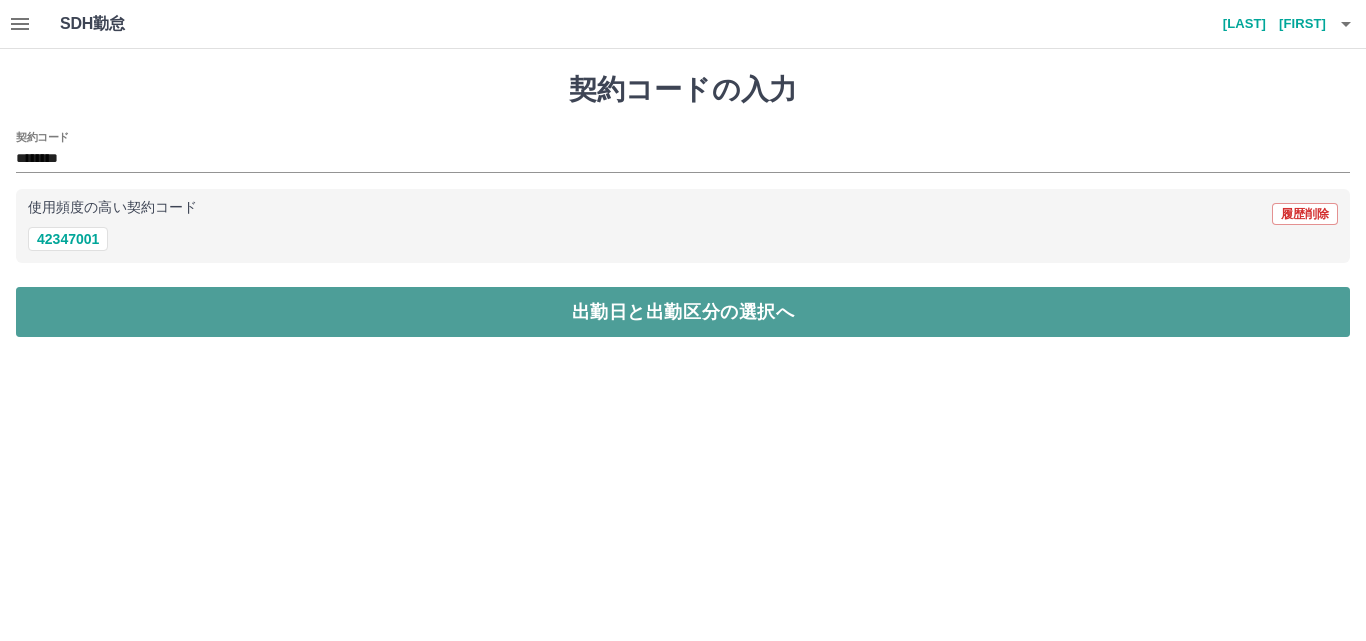 click on "出勤日と出勤区分の選択へ" at bounding box center [683, 312] 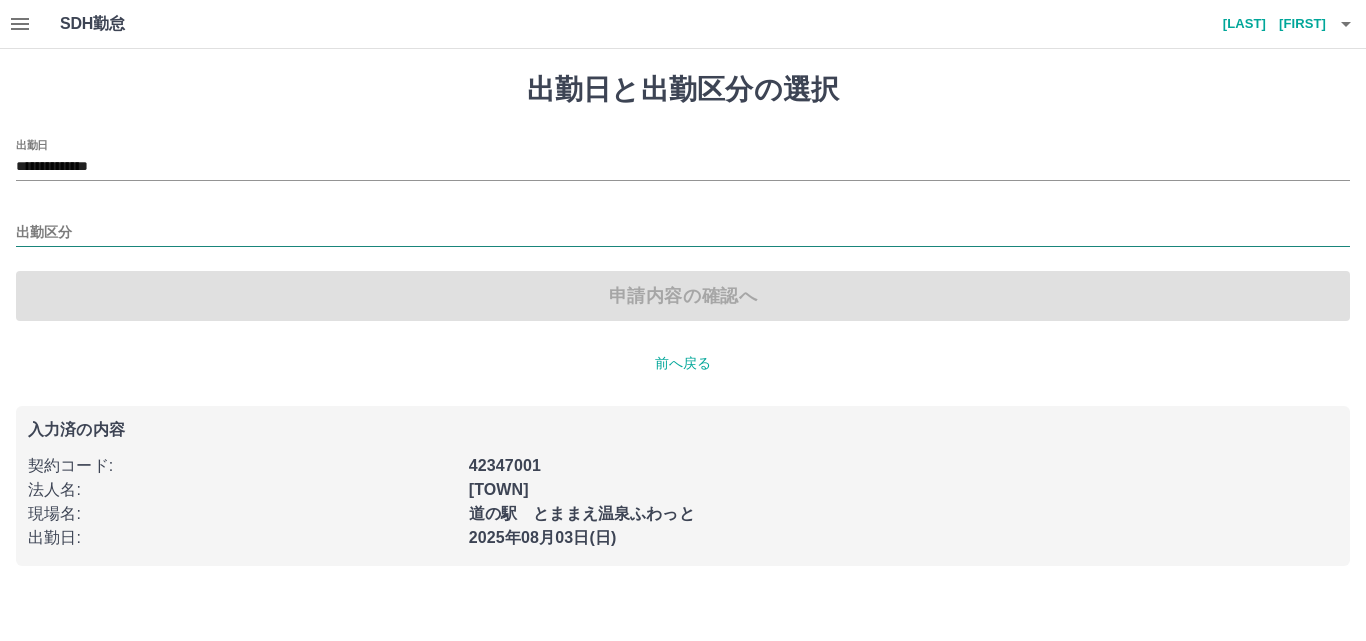 click on "出勤区分" at bounding box center [683, 233] 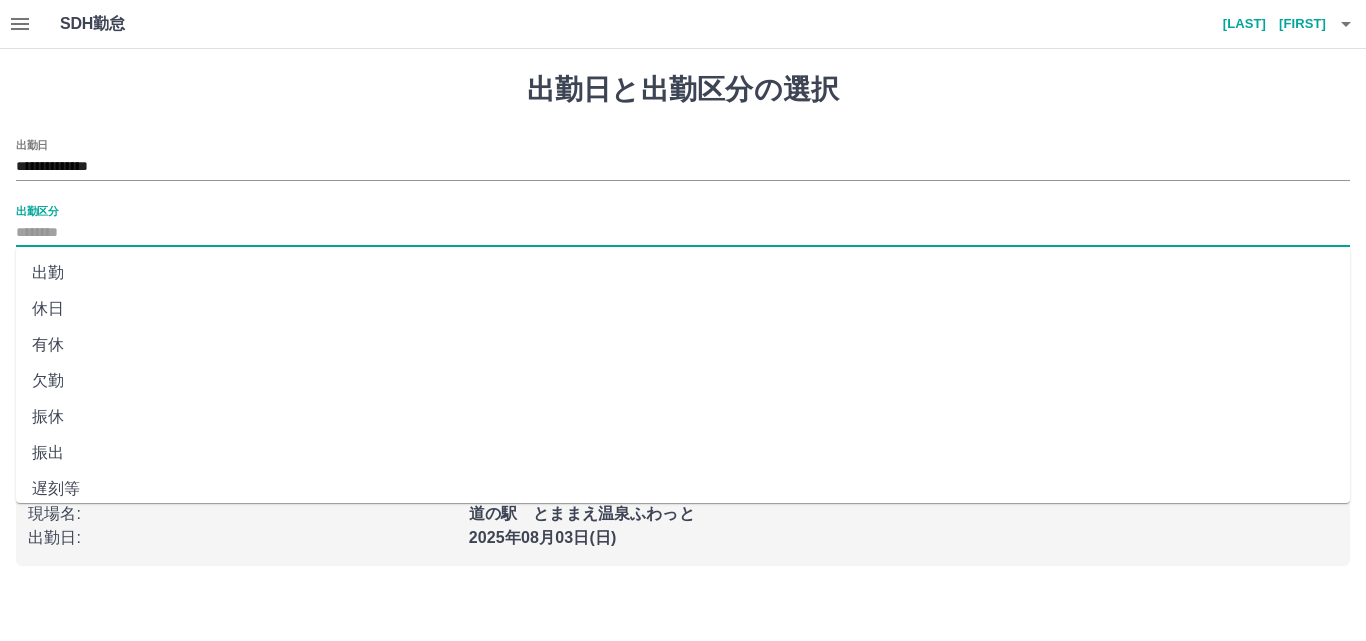 click on "出勤" at bounding box center (683, 273) 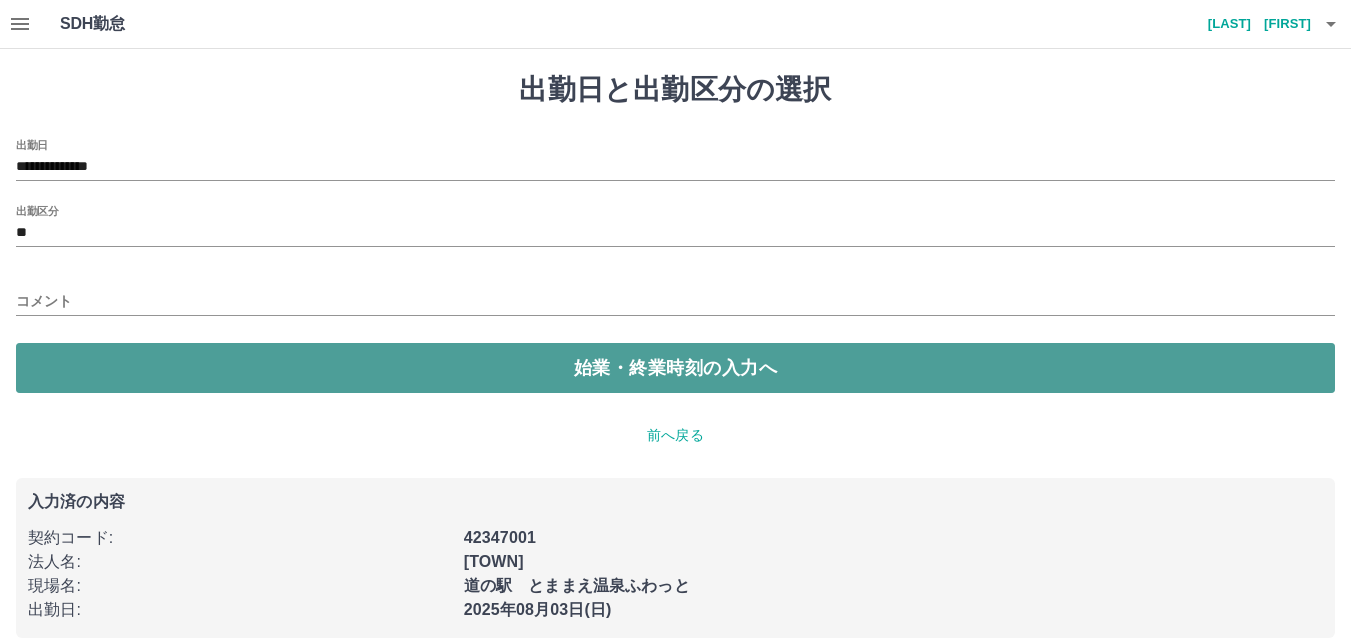 click on "始業・終業時刻の入力へ" at bounding box center [675, 368] 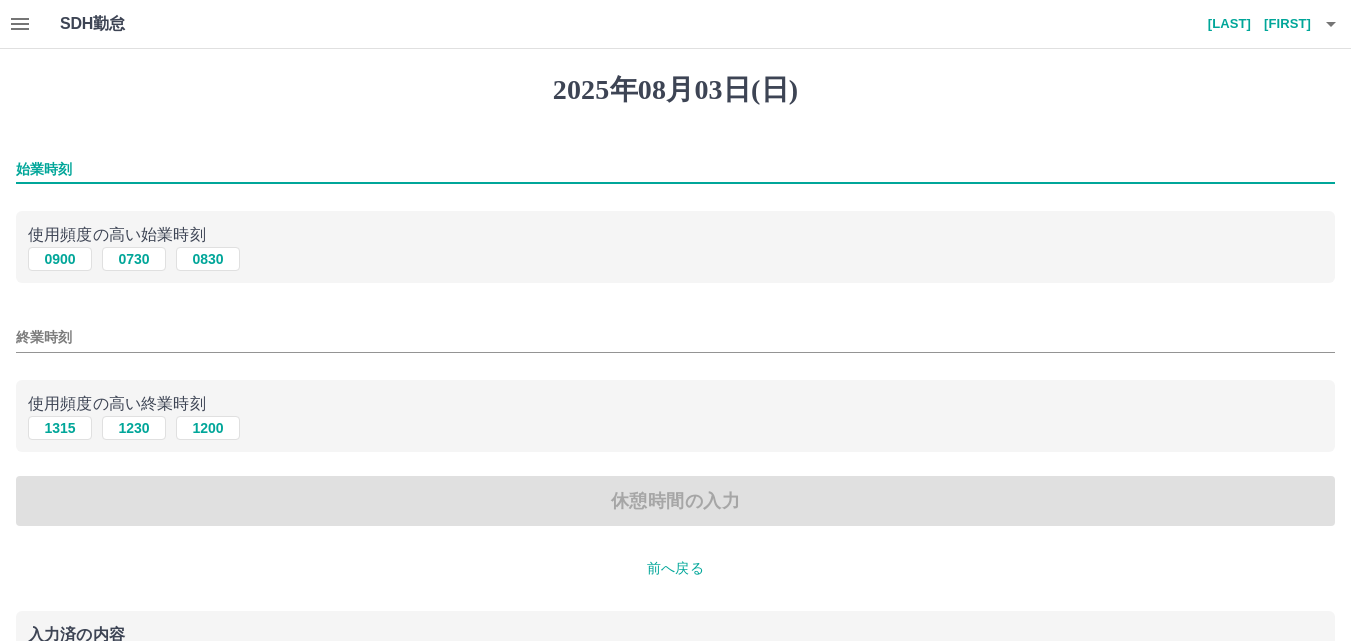 click on "始業時刻" at bounding box center (675, 169) 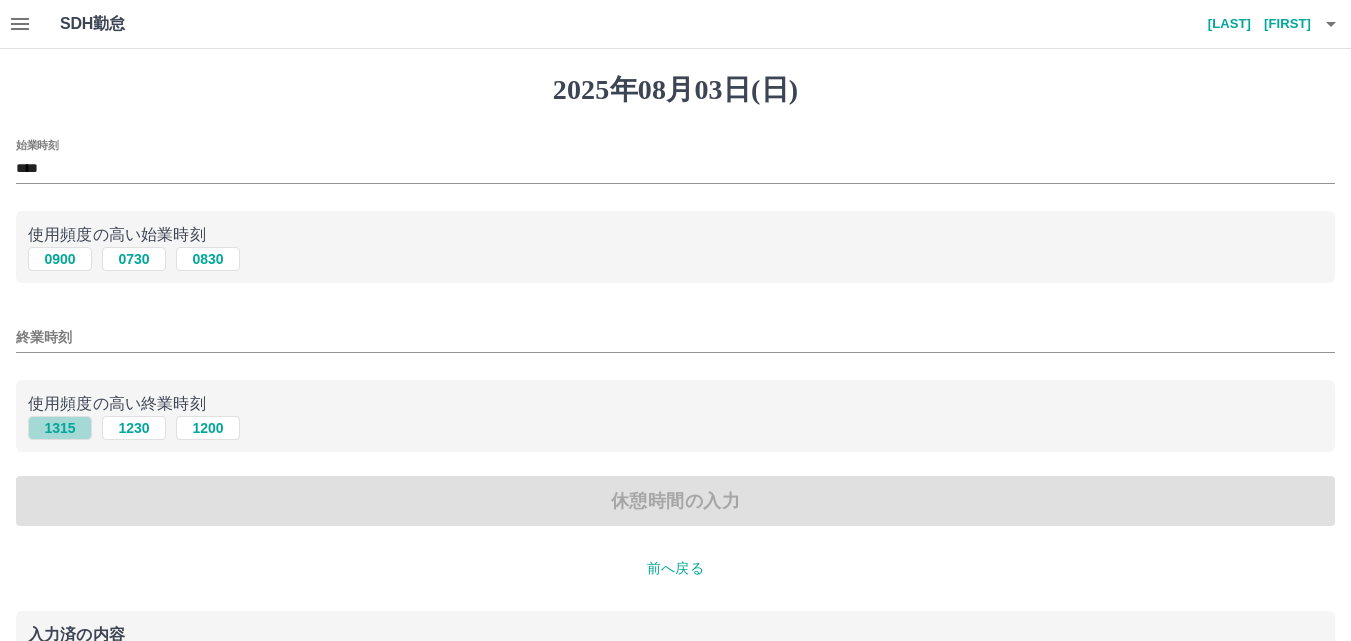 click on "1315" at bounding box center [60, 428] 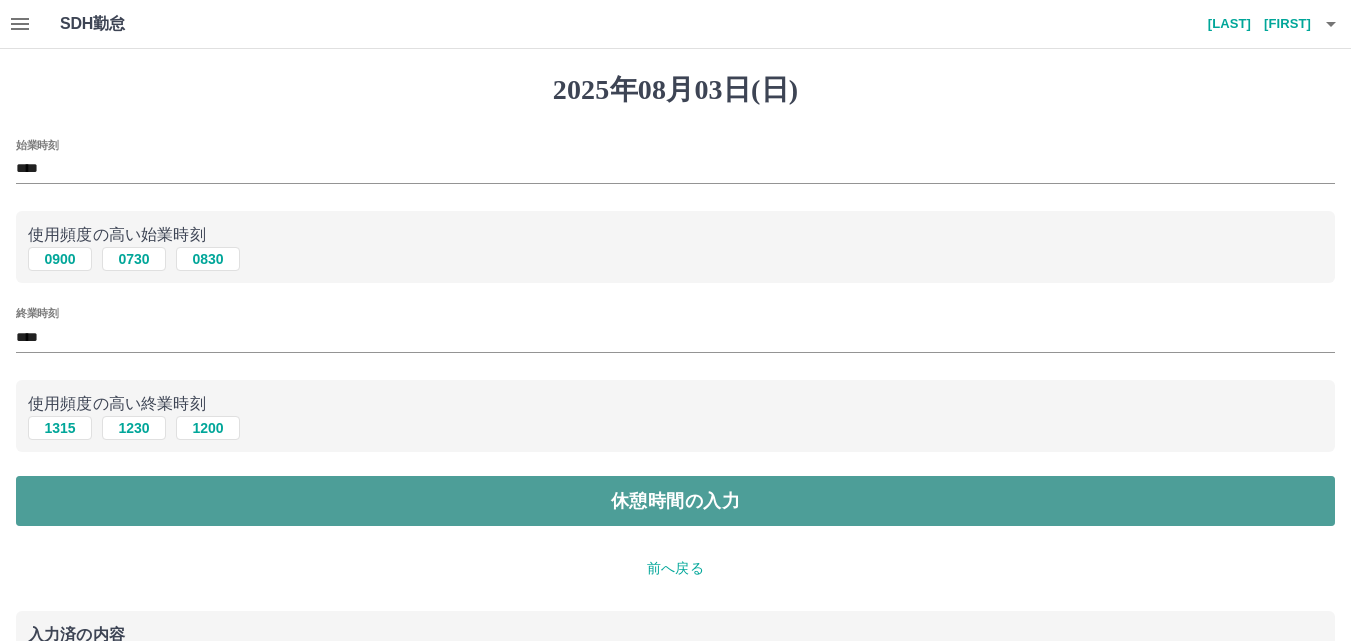 click on "休憩時間の入力" at bounding box center (675, 501) 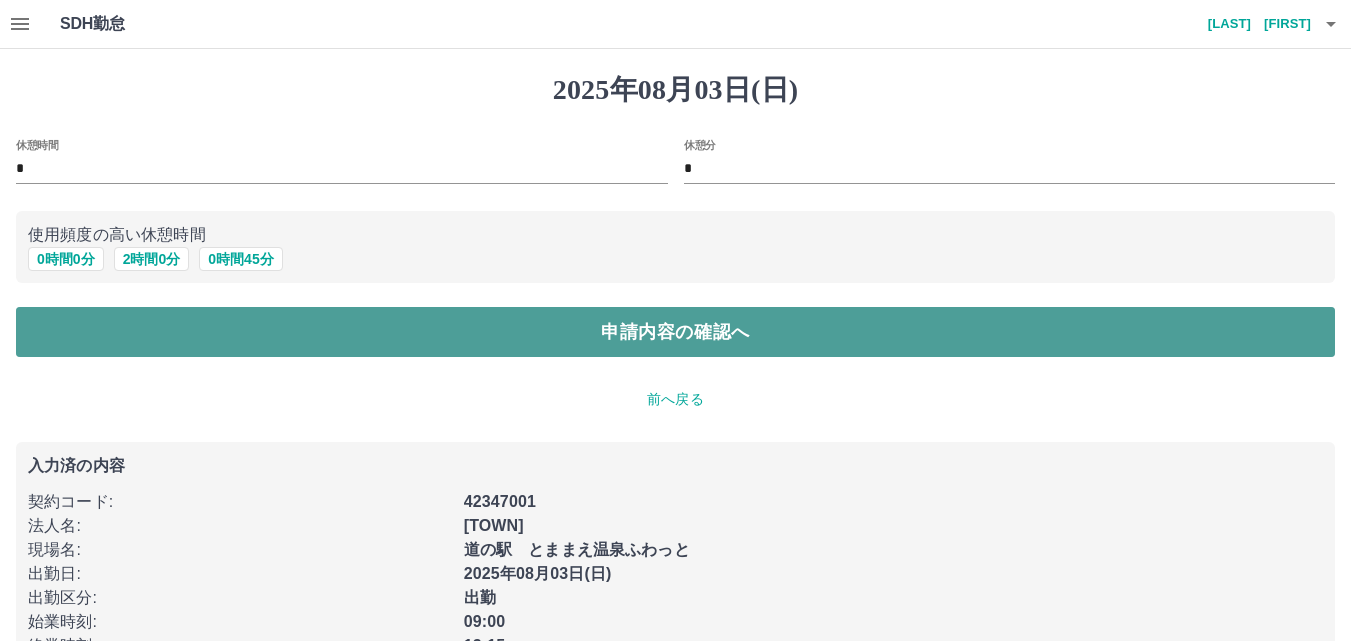 click on "申請内容の確認へ" at bounding box center (675, 332) 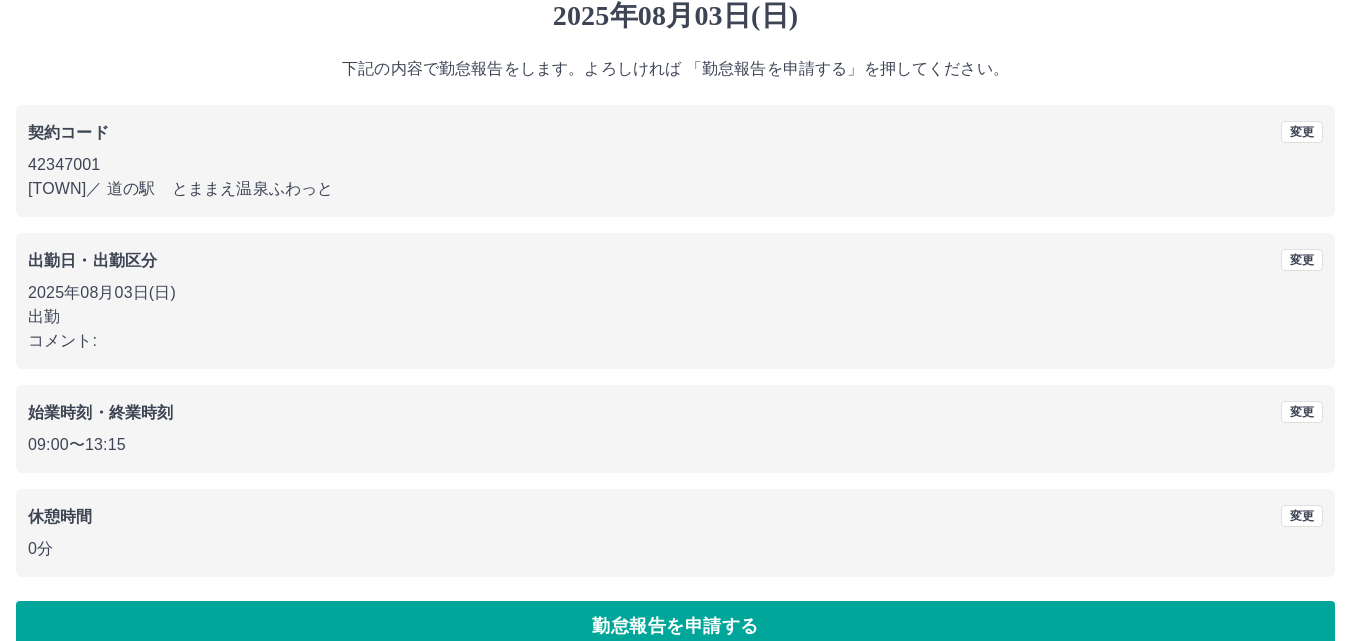 scroll, scrollTop: 108, scrollLeft: 0, axis: vertical 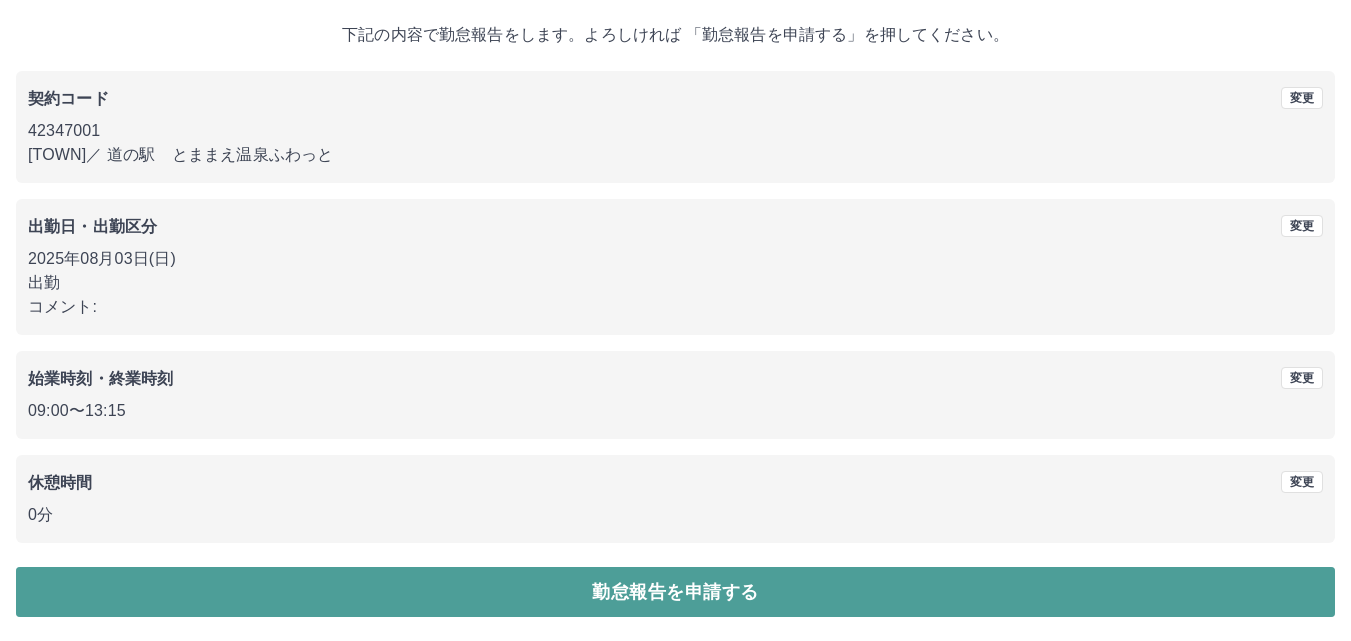click on "勤怠報告を申請する" at bounding box center (675, 592) 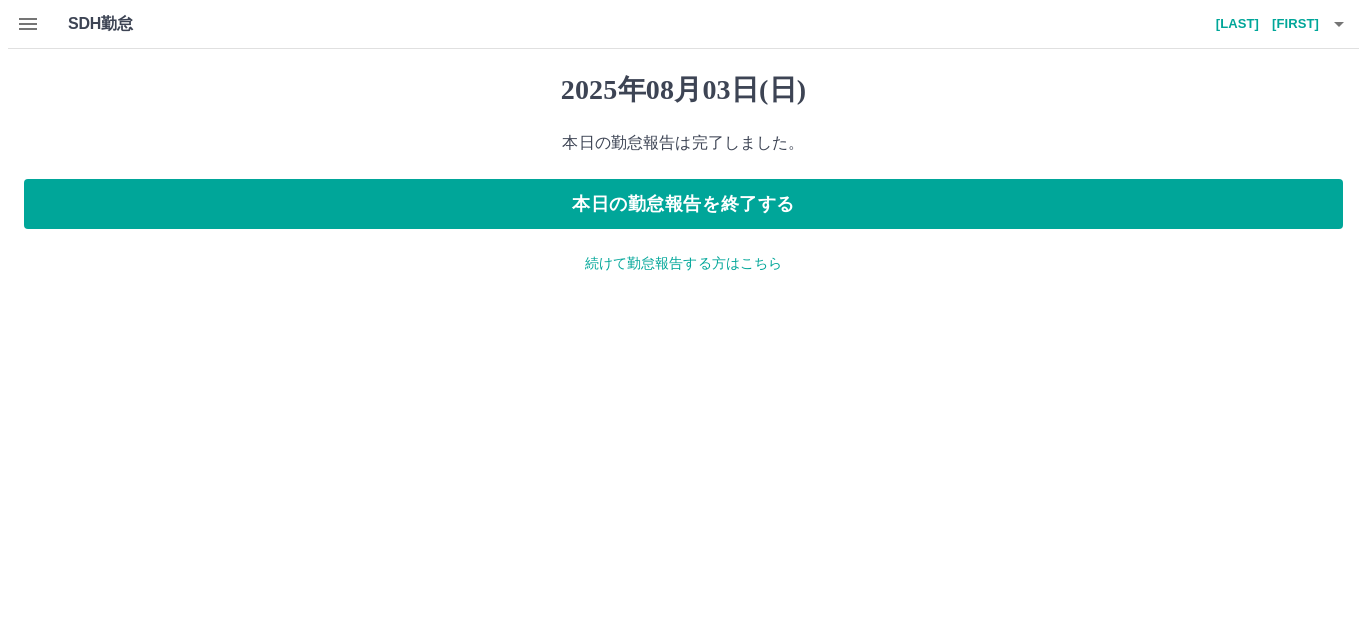 scroll, scrollTop: 0, scrollLeft: 0, axis: both 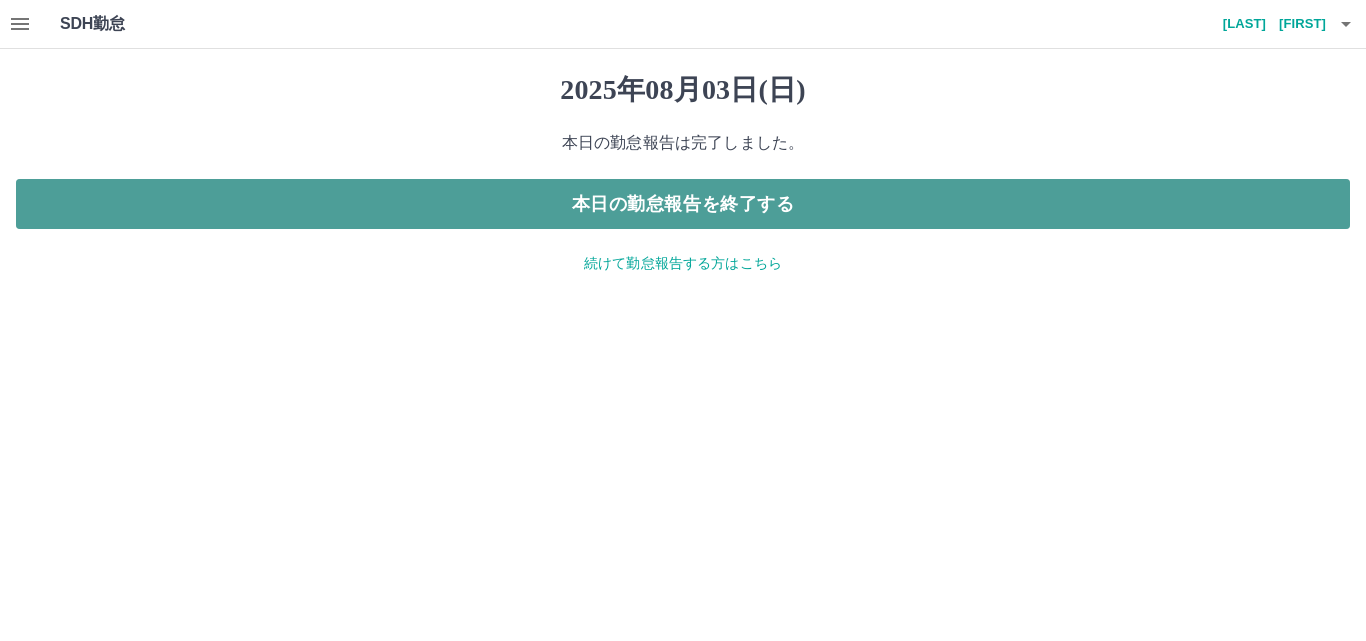 click on "本日の勤怠報告を終了する" at bounding box center (683, 204) 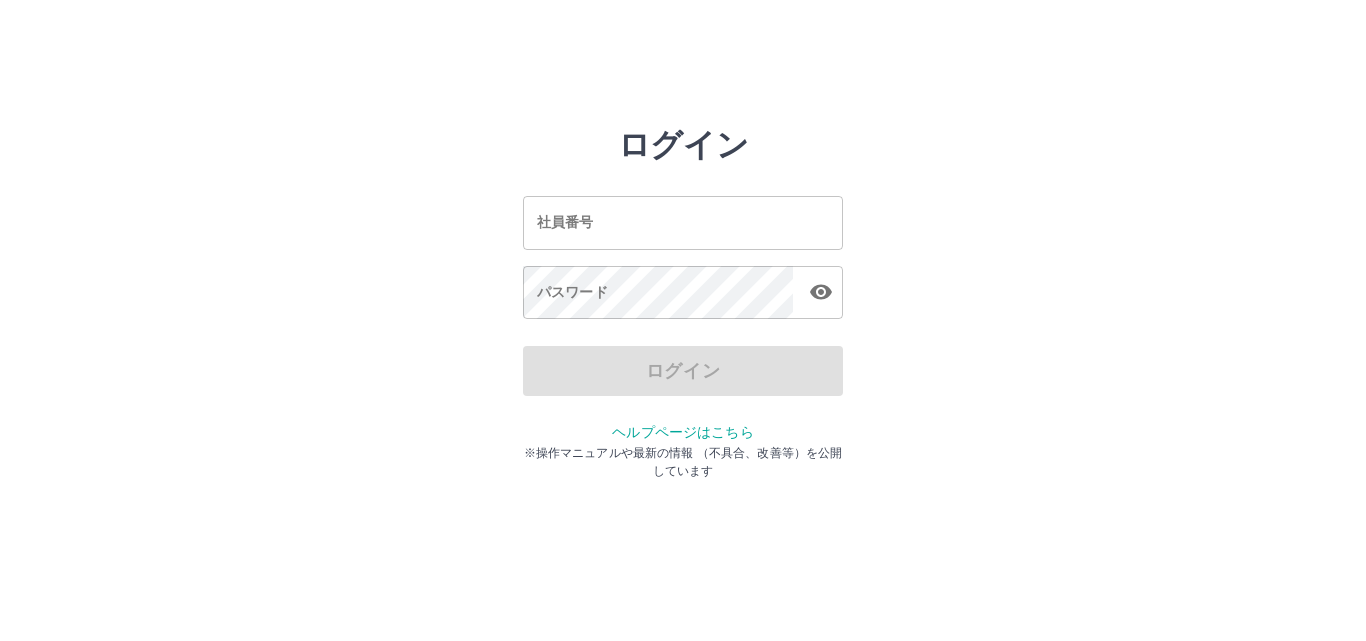 scroll, scrollTop: 0, scrollLeft: 0, axis: both 